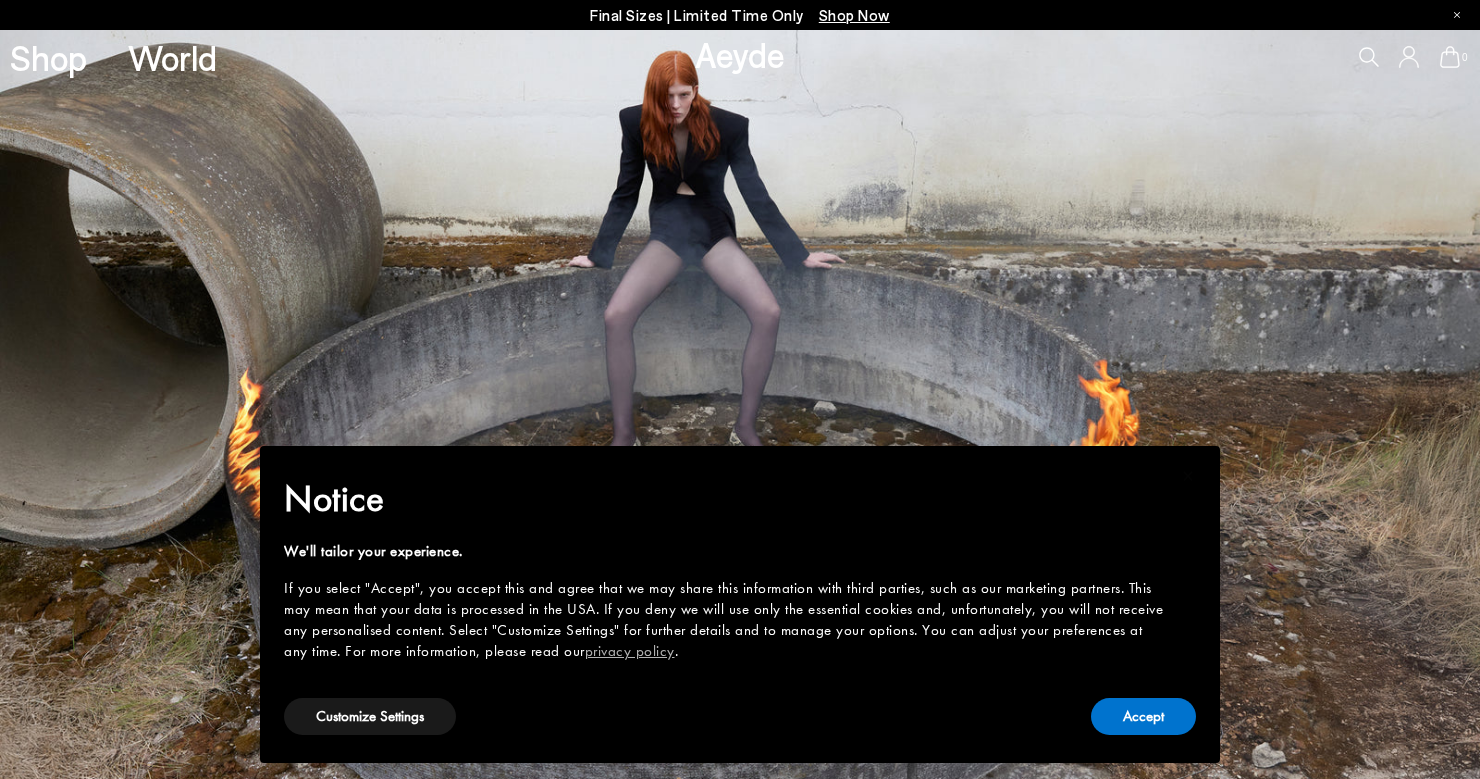 scroll, scrollTop: 0, scrollLeft: 0, axis: both 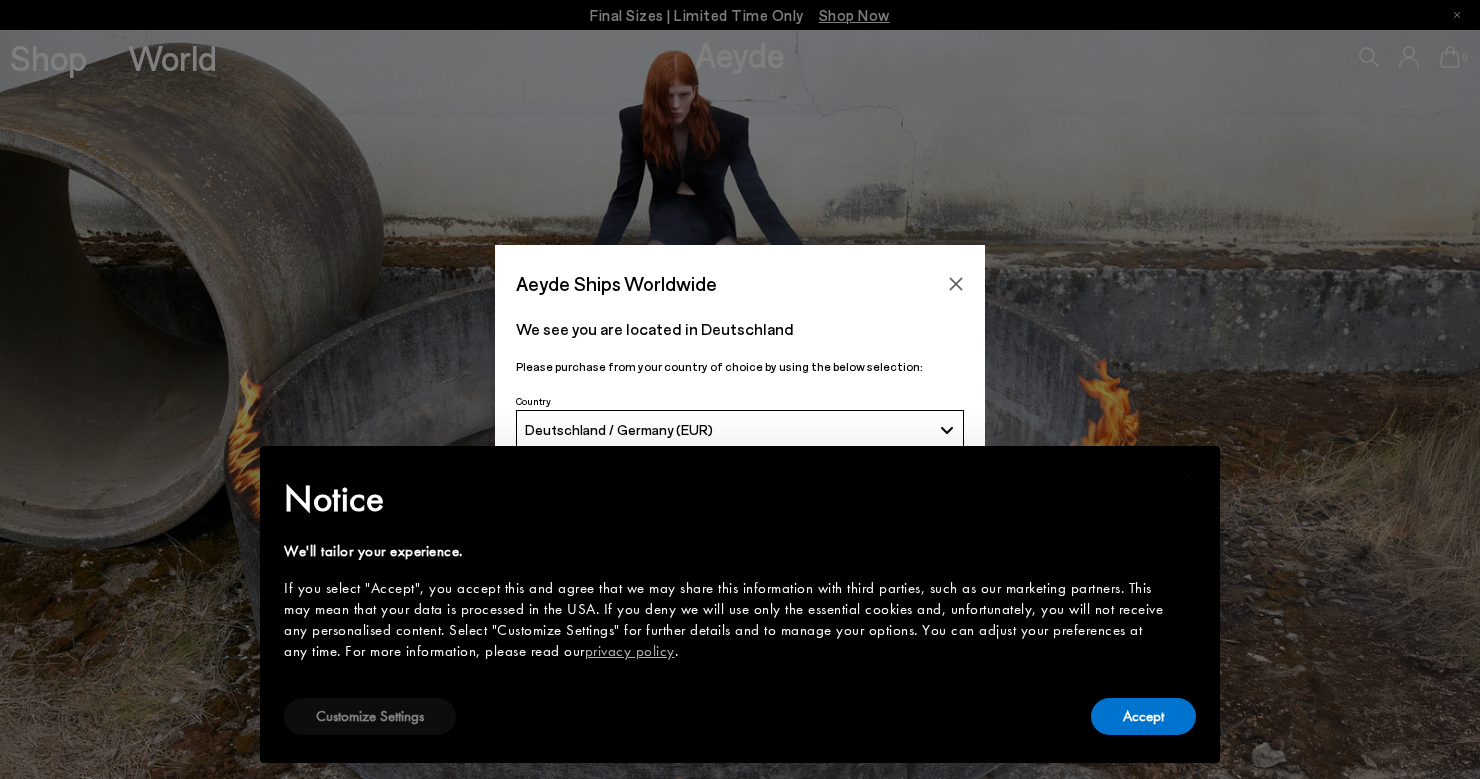 click on "Customize Settings" at bounding box center (370, 716) 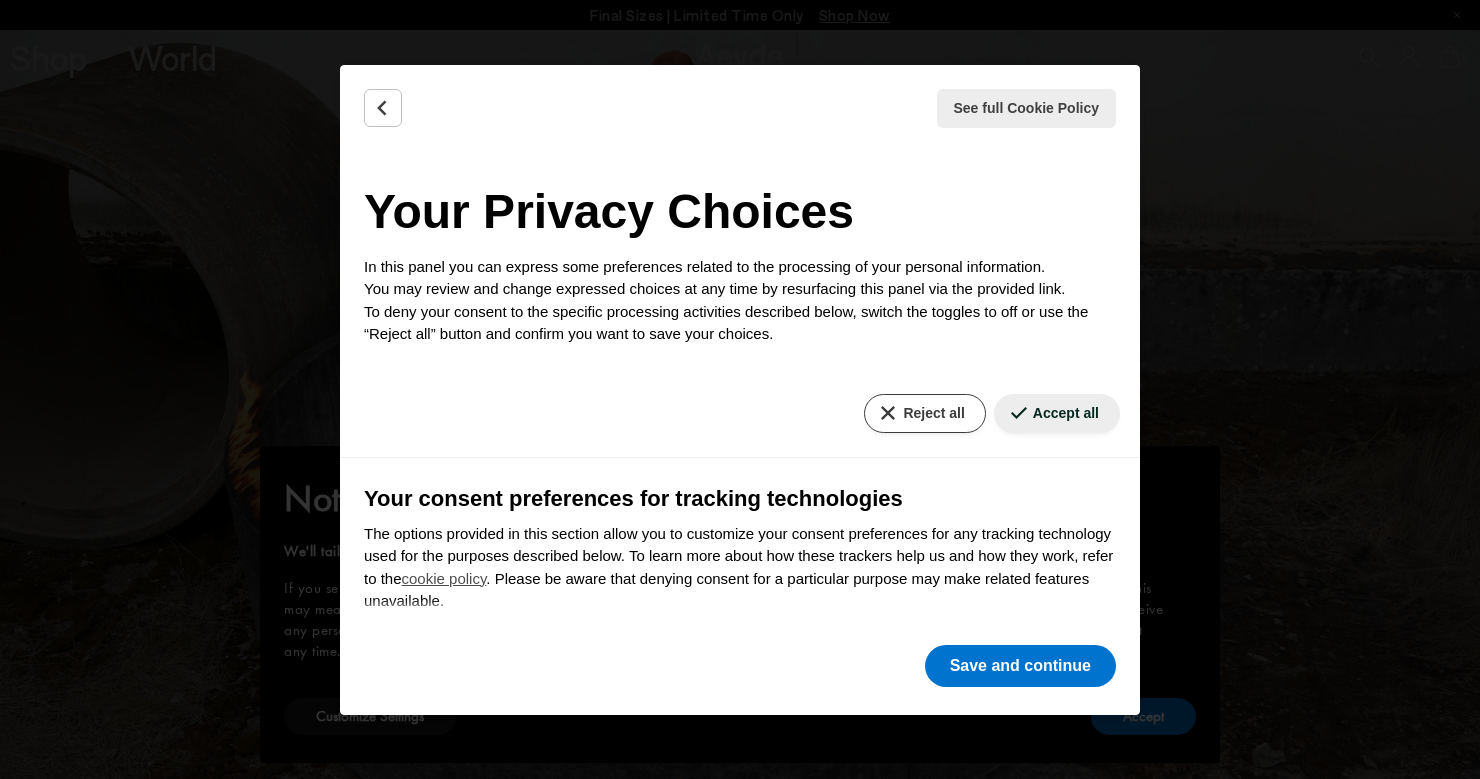 click on "Reject all" at bounding box center (924, 413) 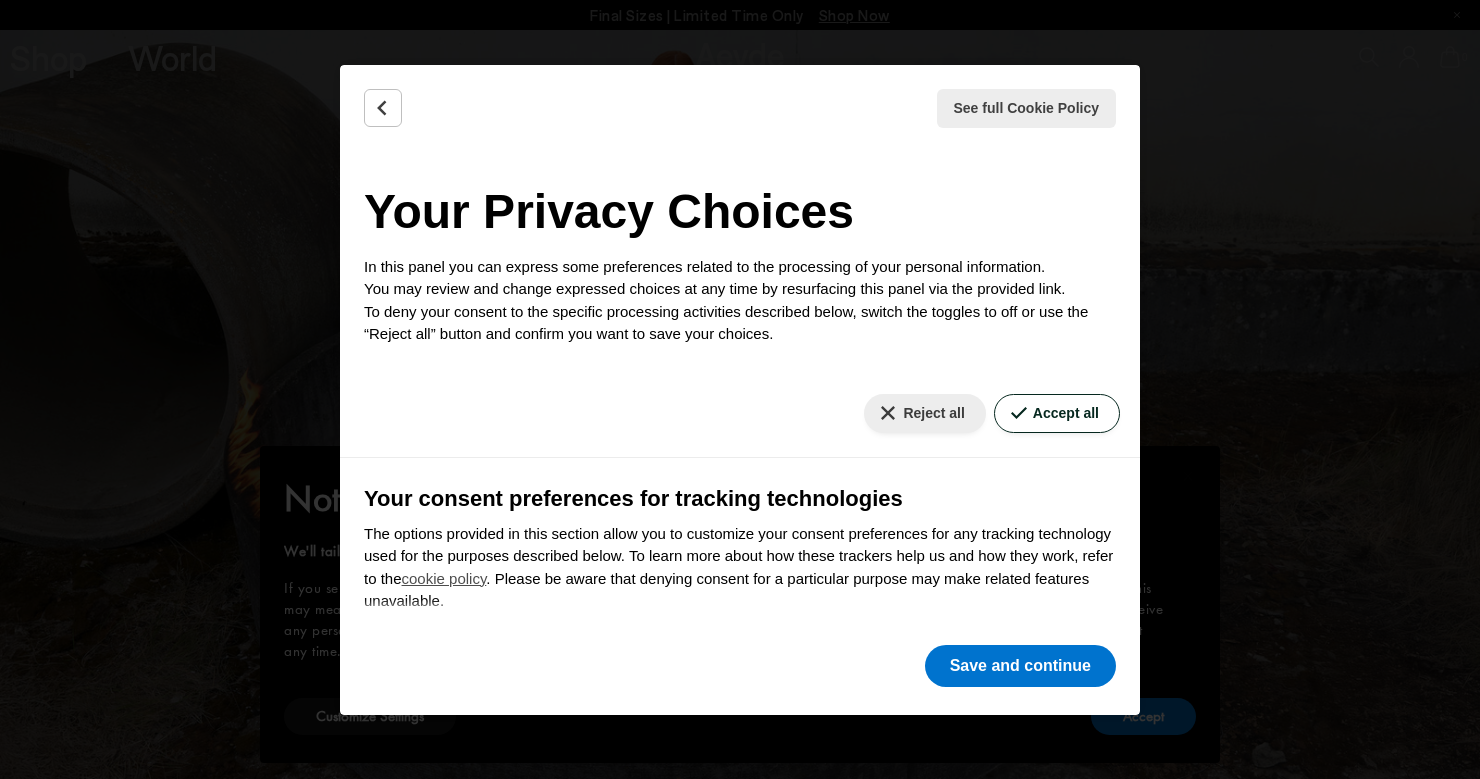click on "Accept all" at bounding box center [1057, 413] 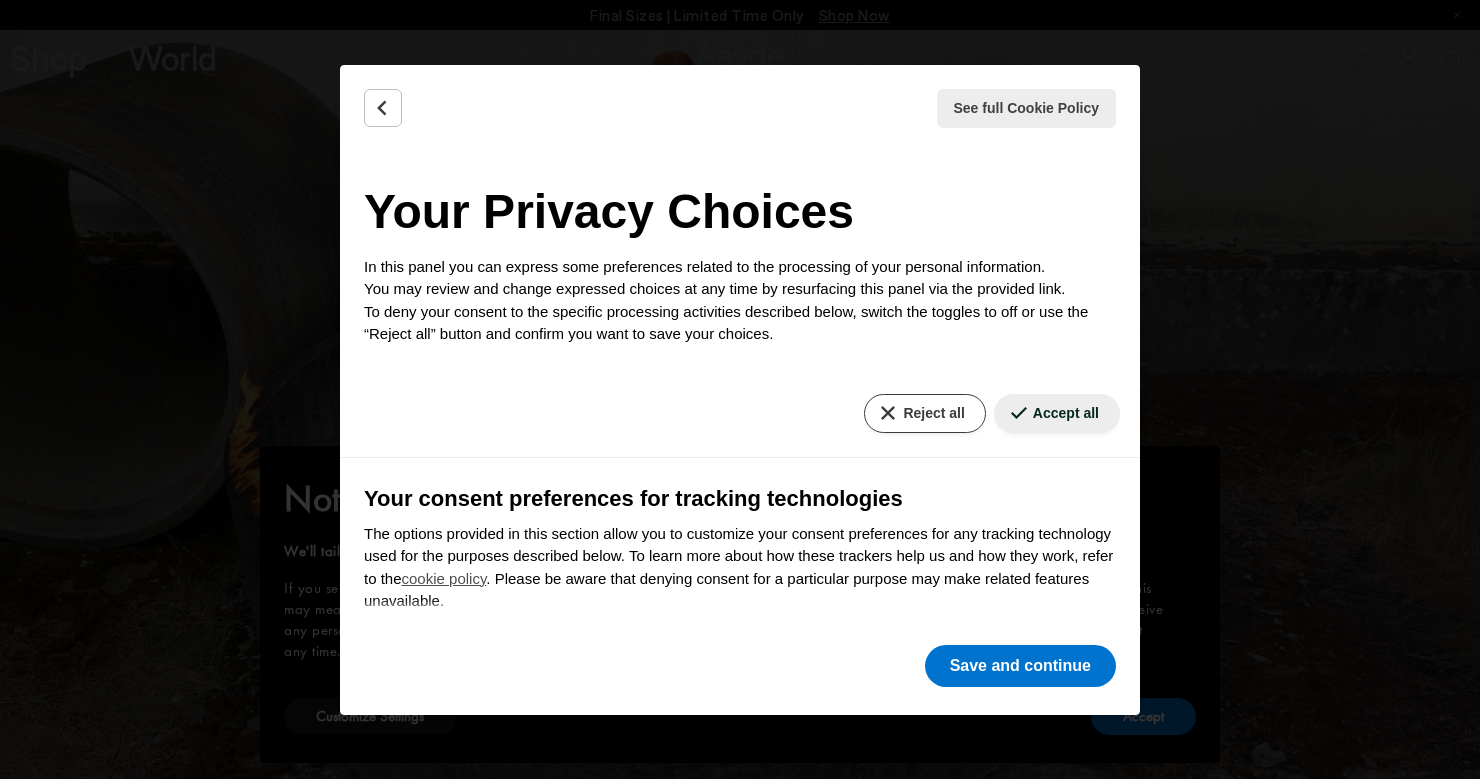 click on "Reject all" at bounding box center (924, 413) 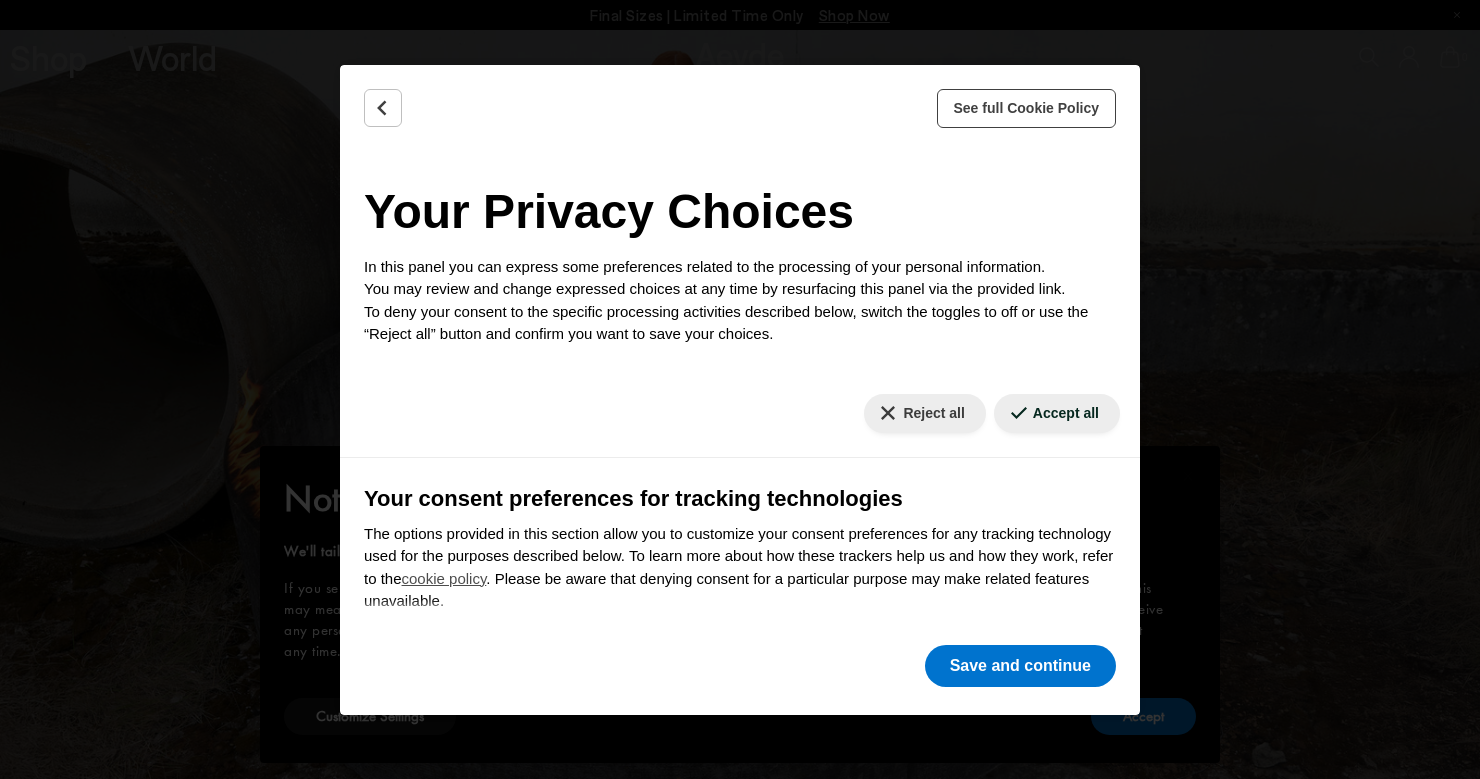 click on "See full Cookie Policy" at bounding box center [1027, 108] 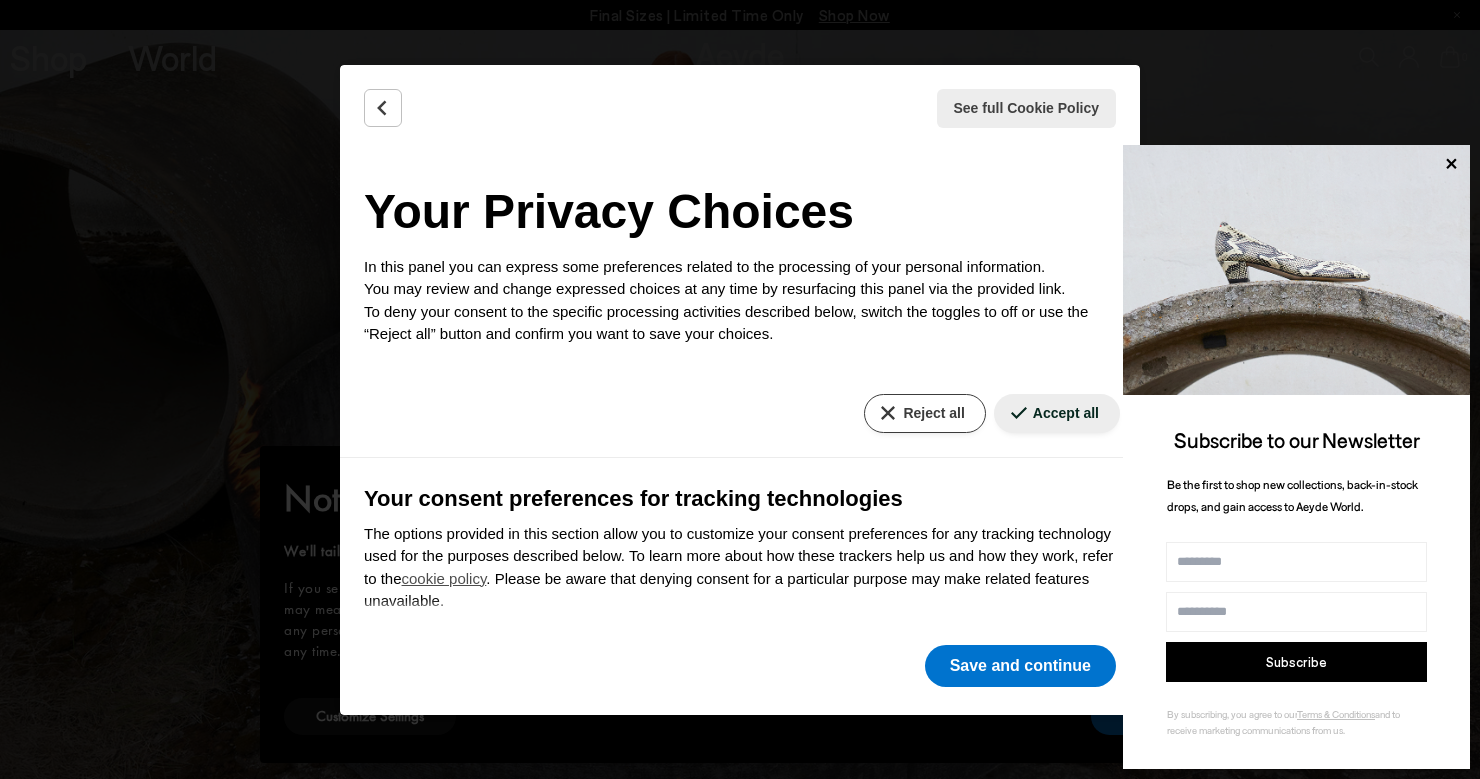 click on "Reject all" at bounding box center (924, 413) 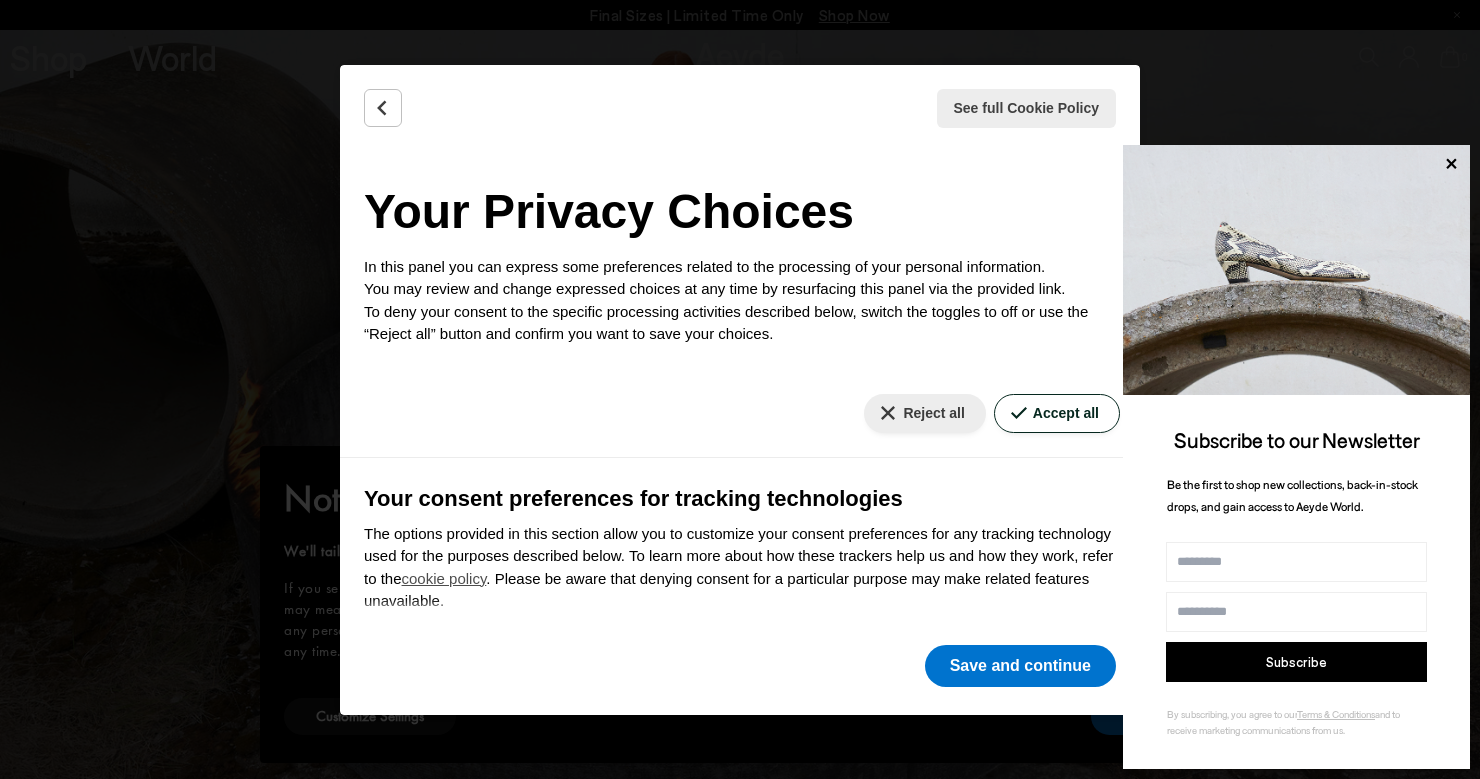 click on "Accept all" at bounding box center [1057, 413] 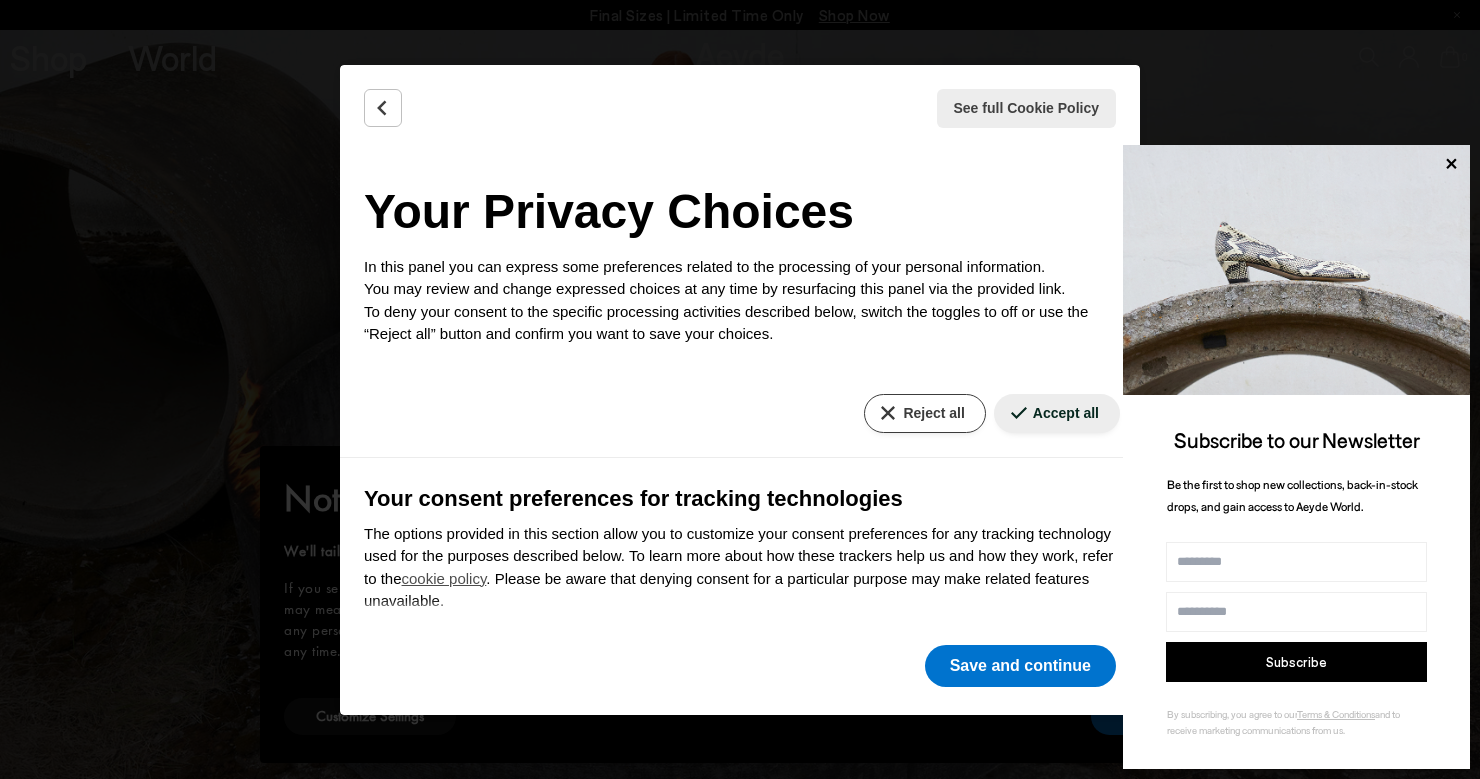click on "Reject all" at bounding box center (924, 413) 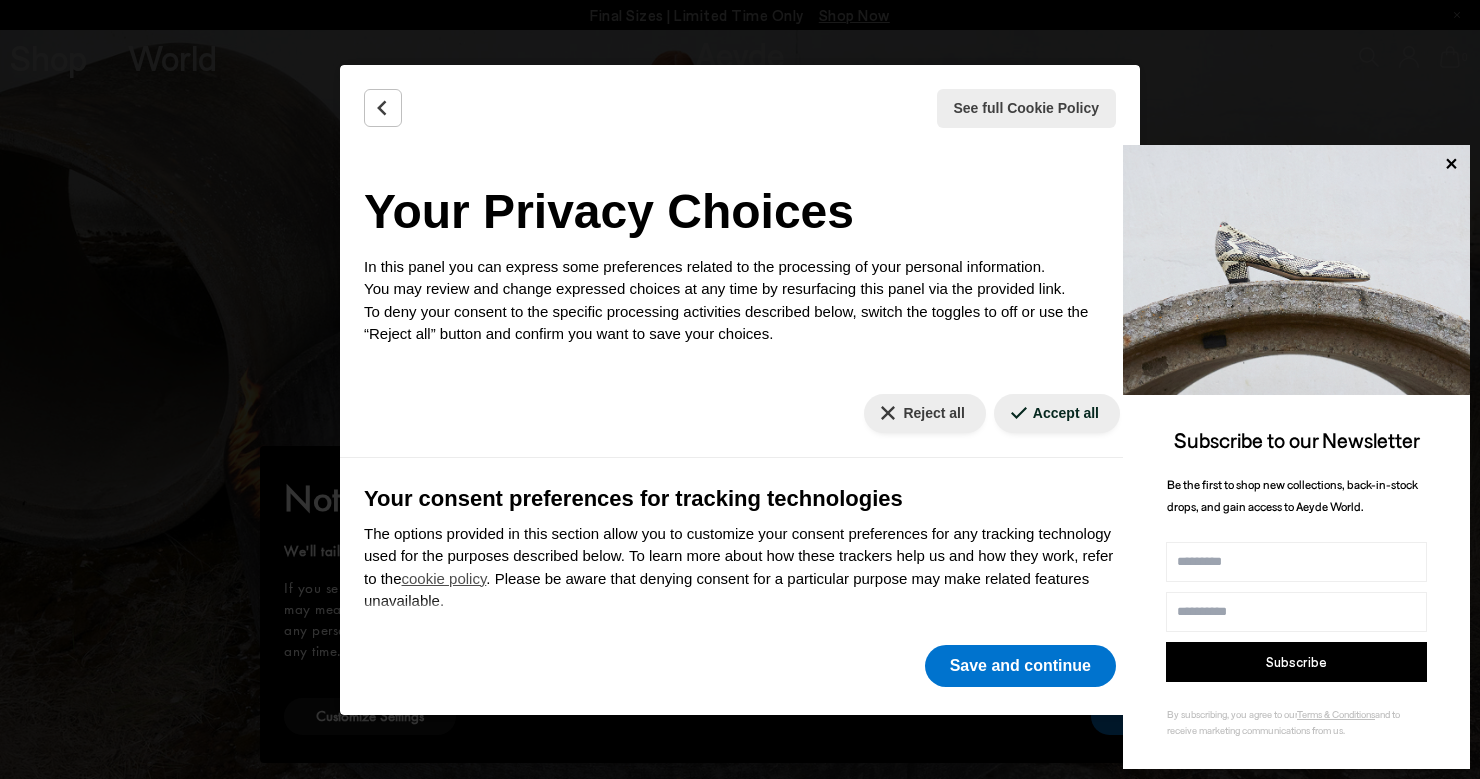 scroll, scrollTop: 5, scrollLeft: 0, axis: vertical 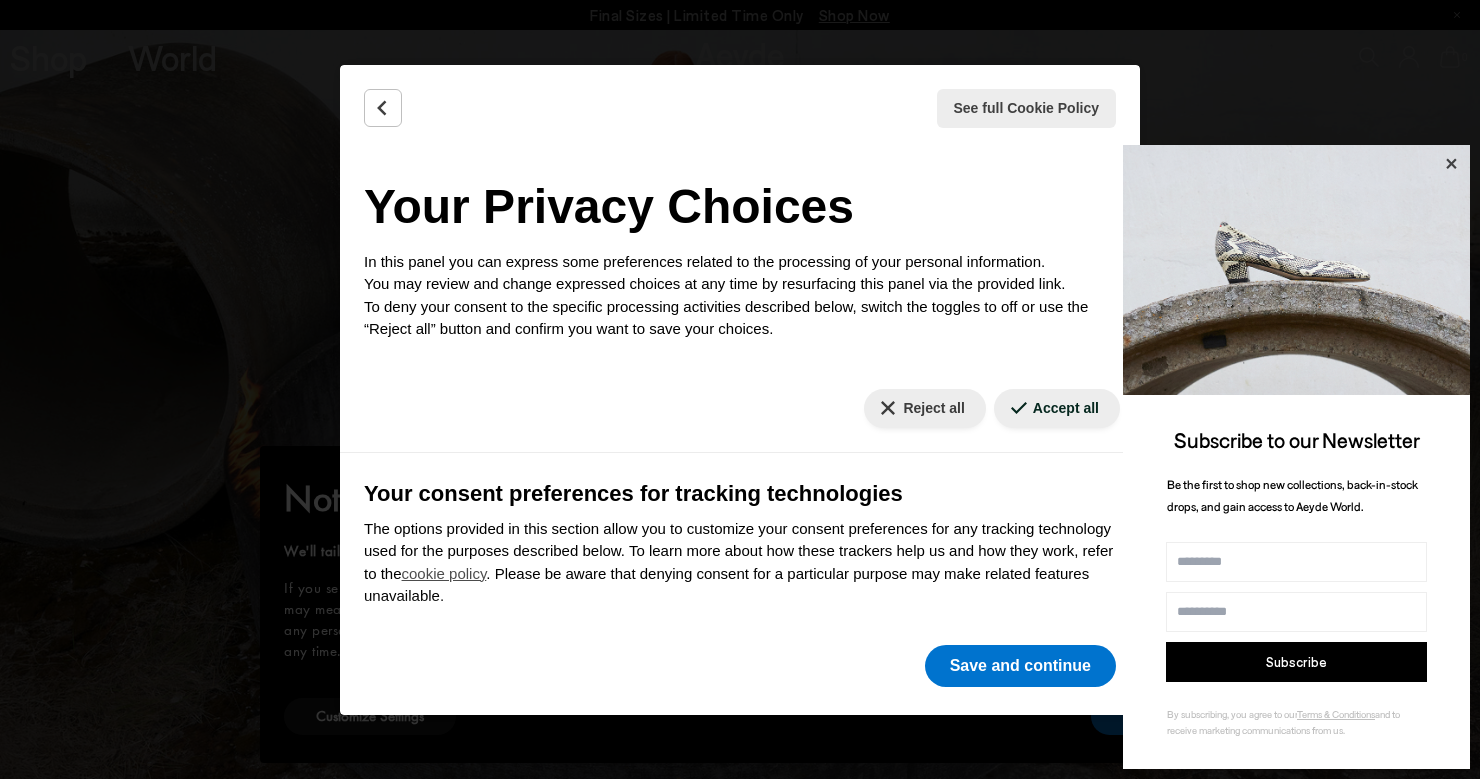 click 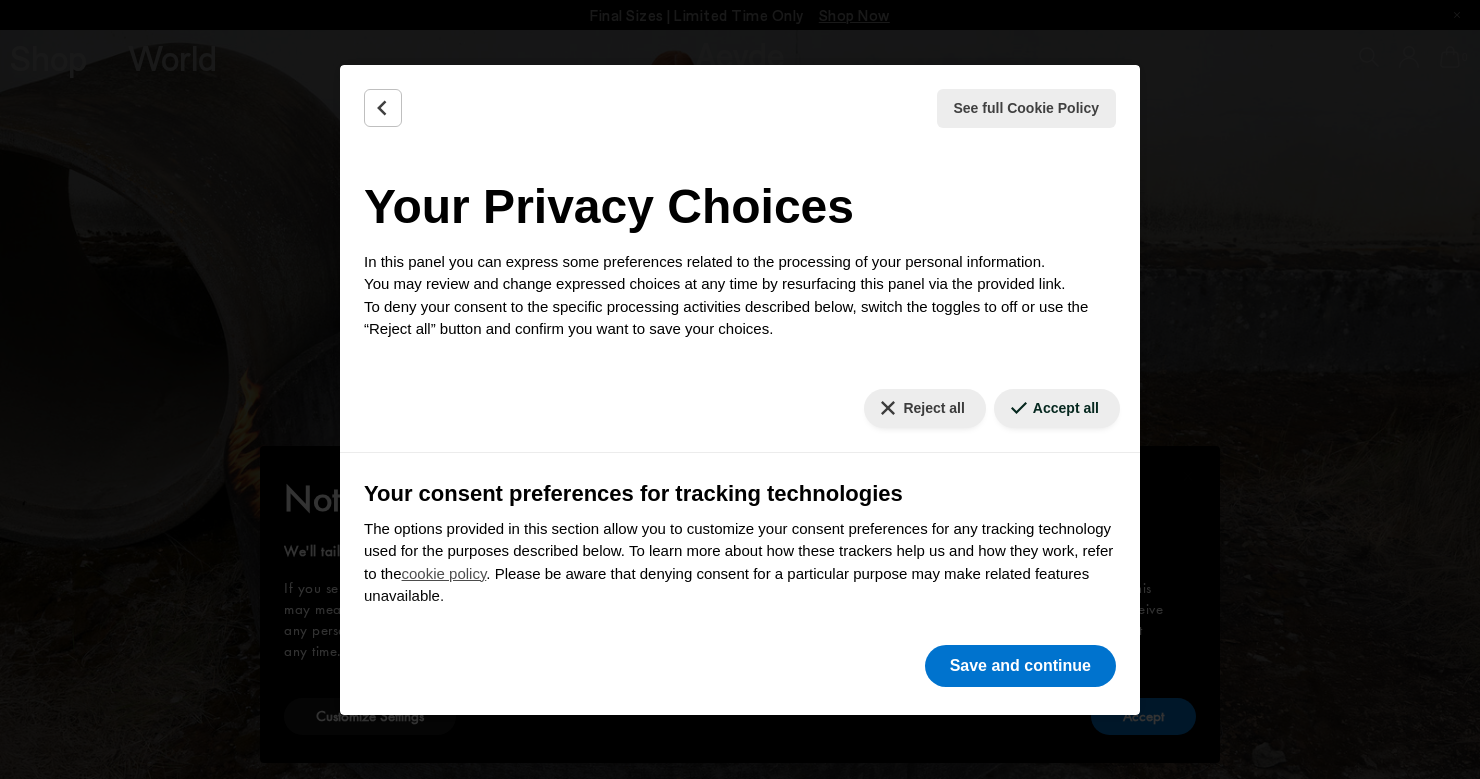 drag, startPoint x: 904, startPoint y: 400, endPoint x: 950, endPoint y: 502, distance: 111.89281 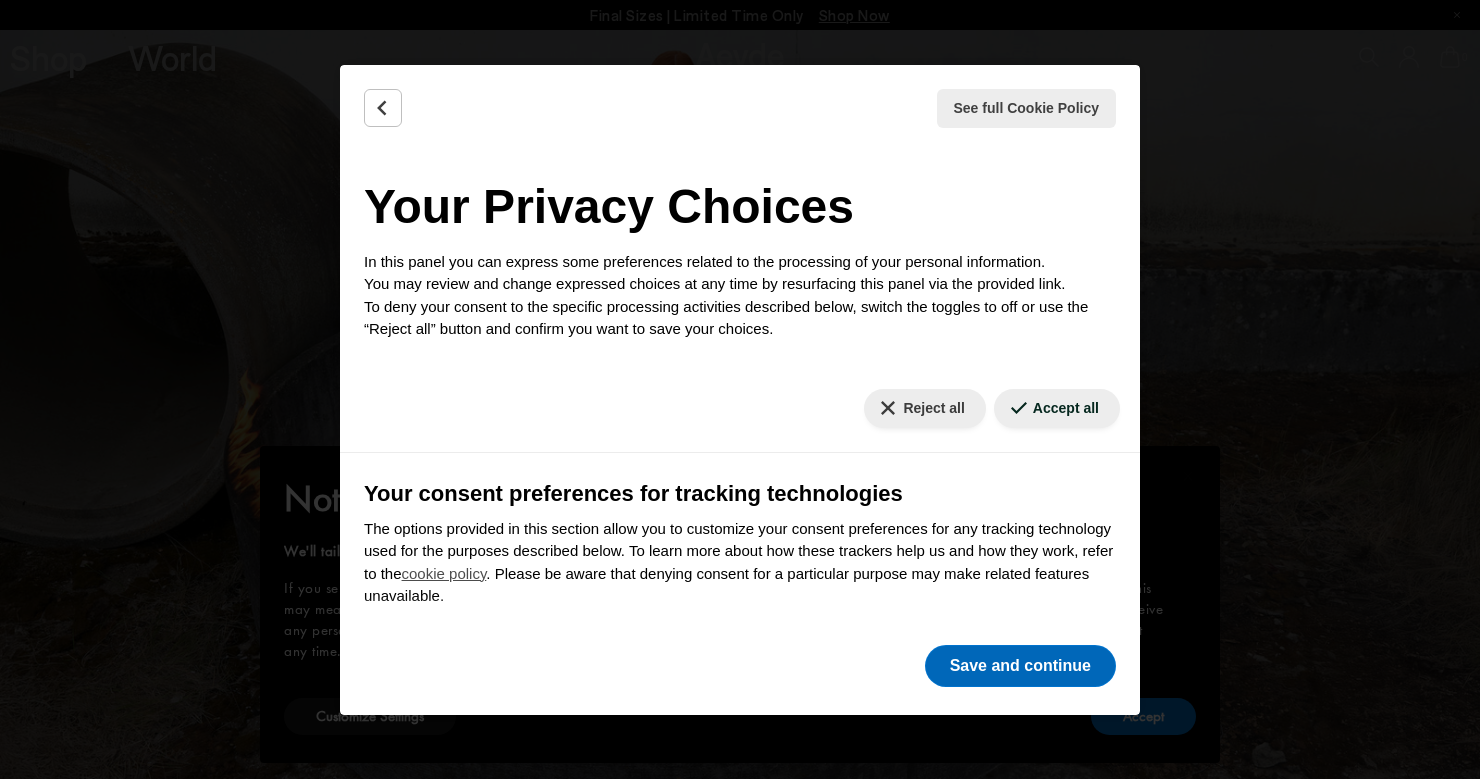 click on "Save and continue" at bounding box center (1020, 666) 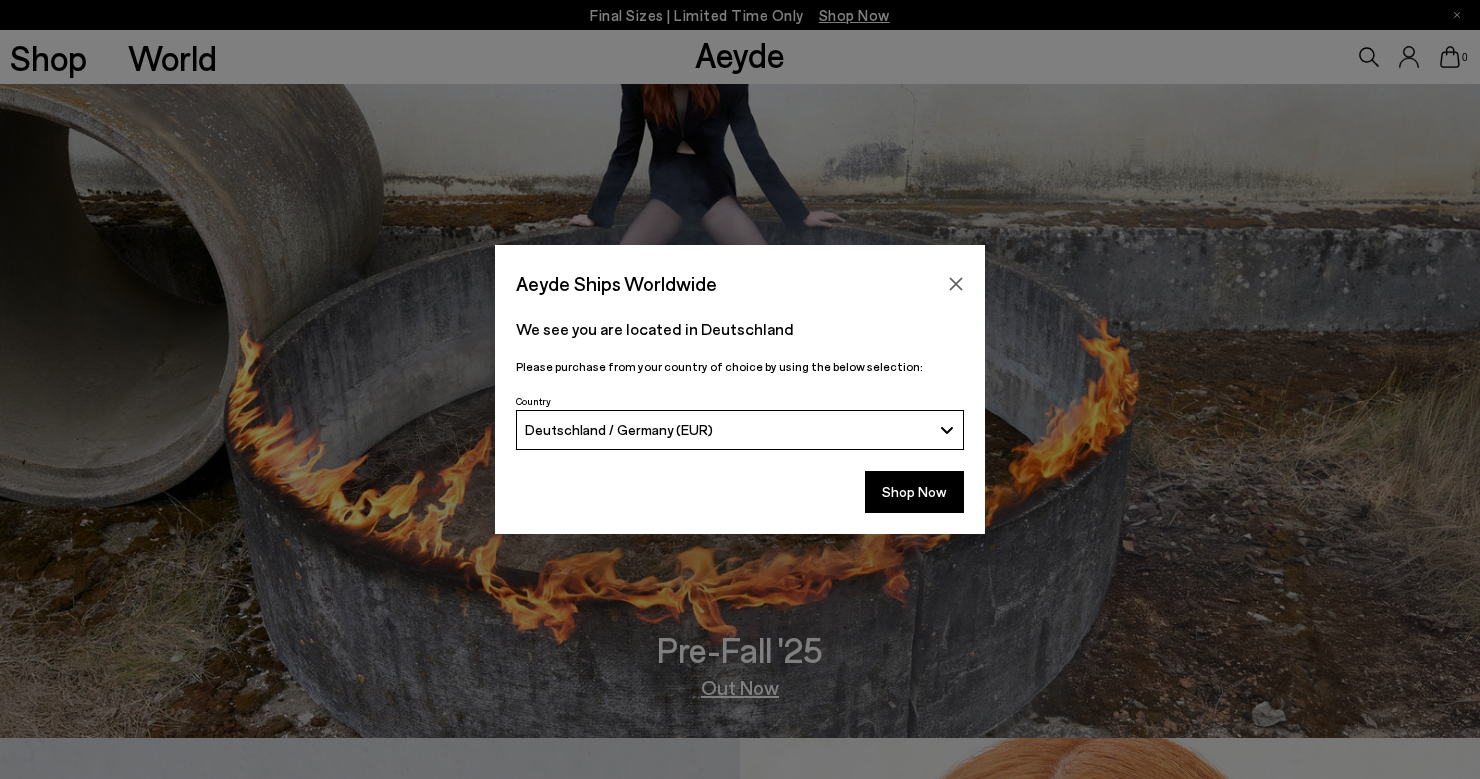 scroll, scrollTop: 45, scrollLeft: 0, axis: vertical 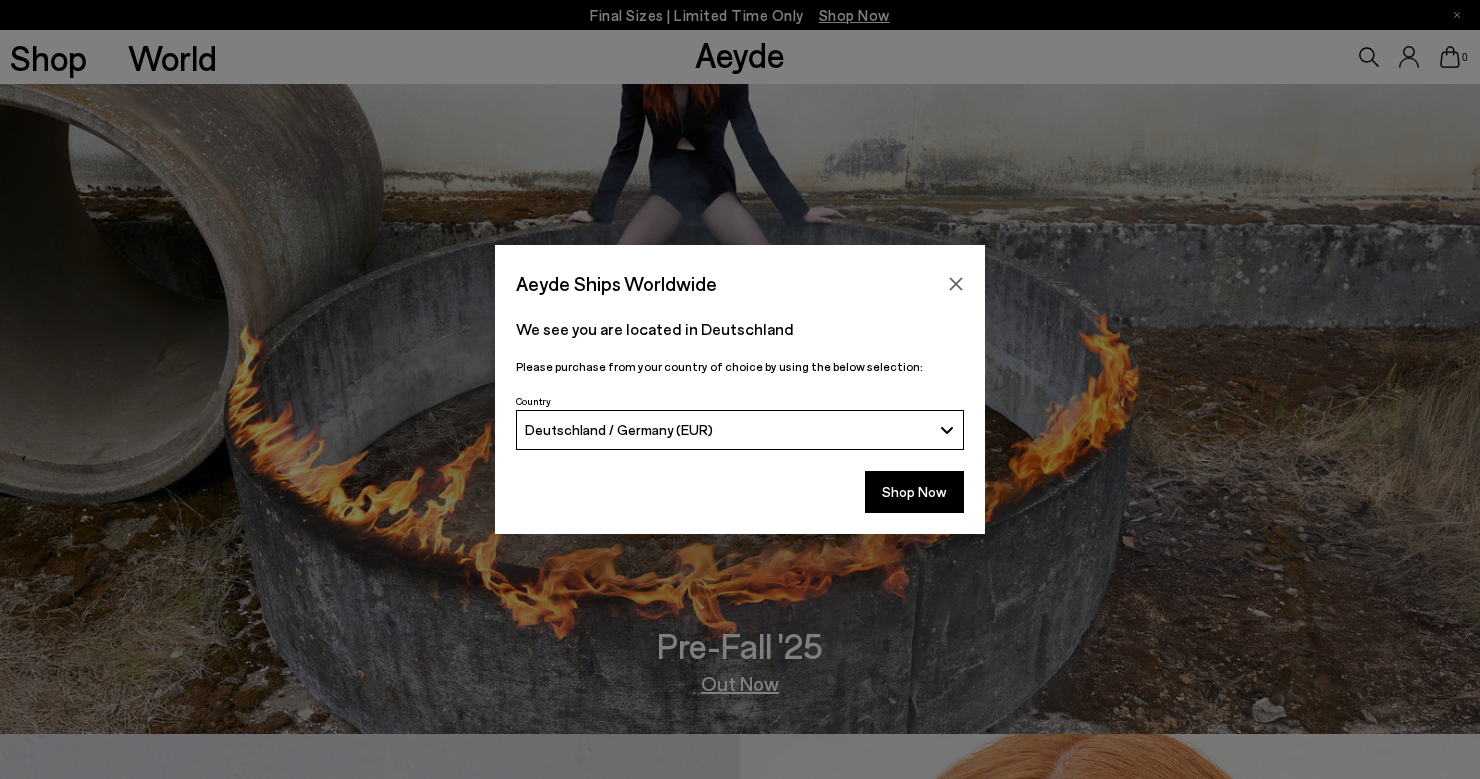 click 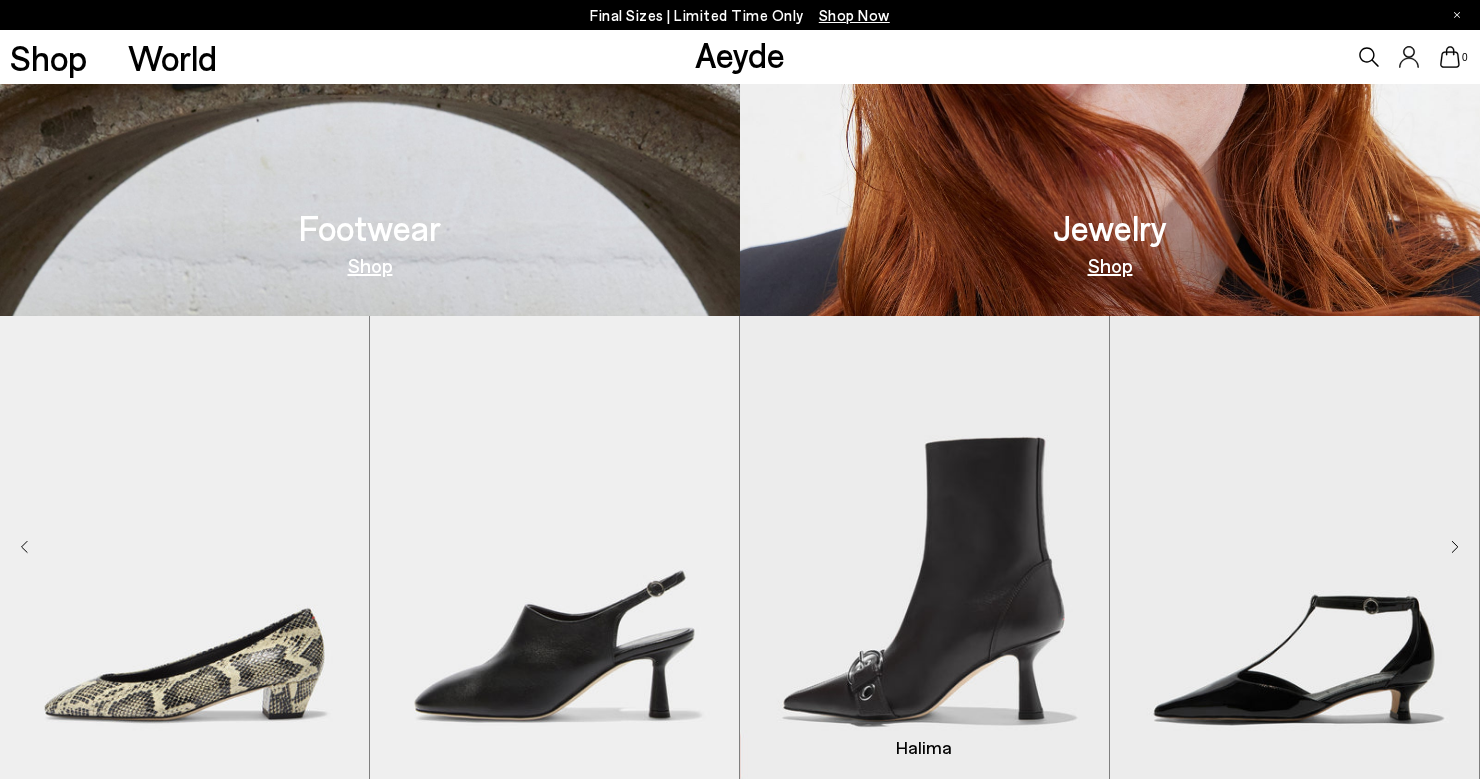 scroll, scrollTop: 1210, scrollLeft: 0, axis: vertical 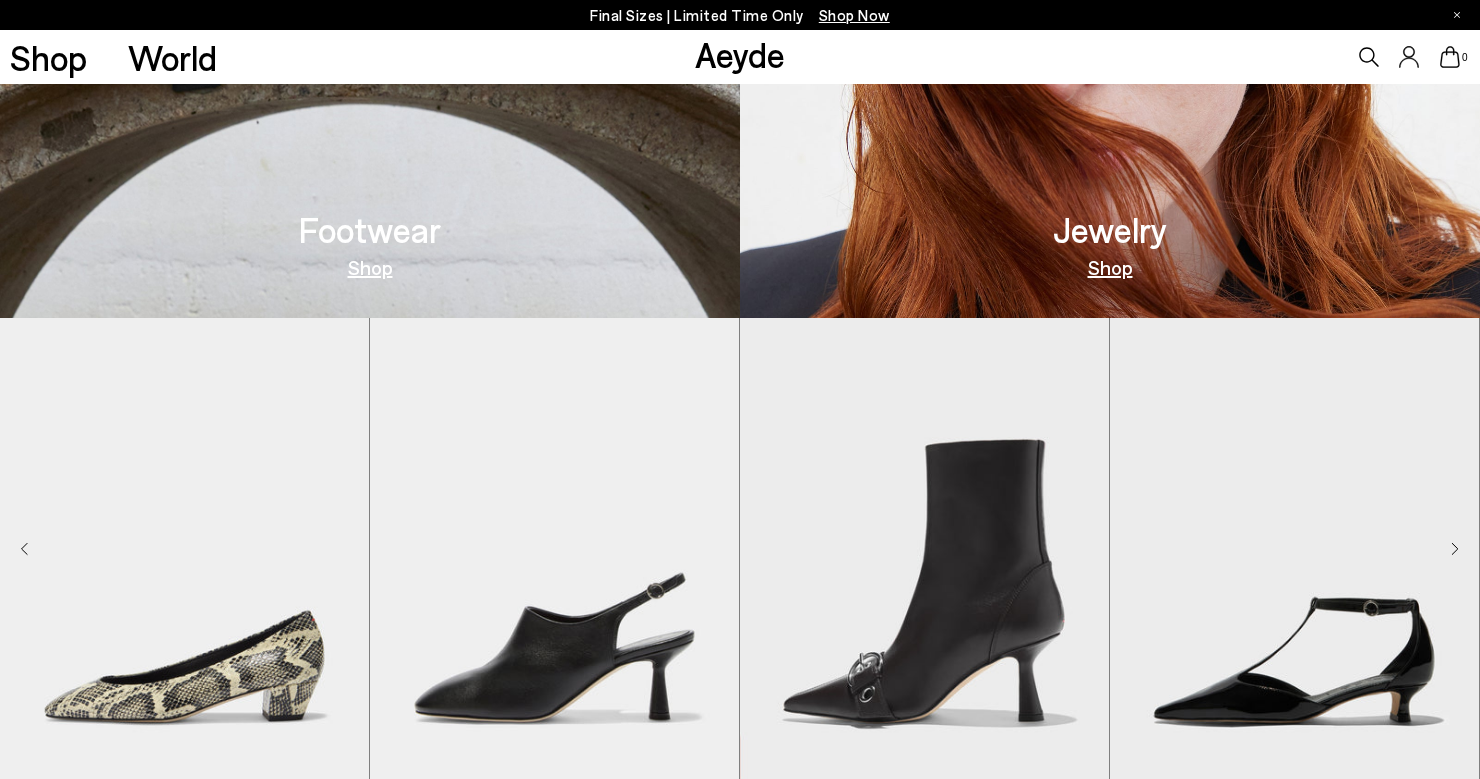 click on "Shop" at bounding box center (370, 267) 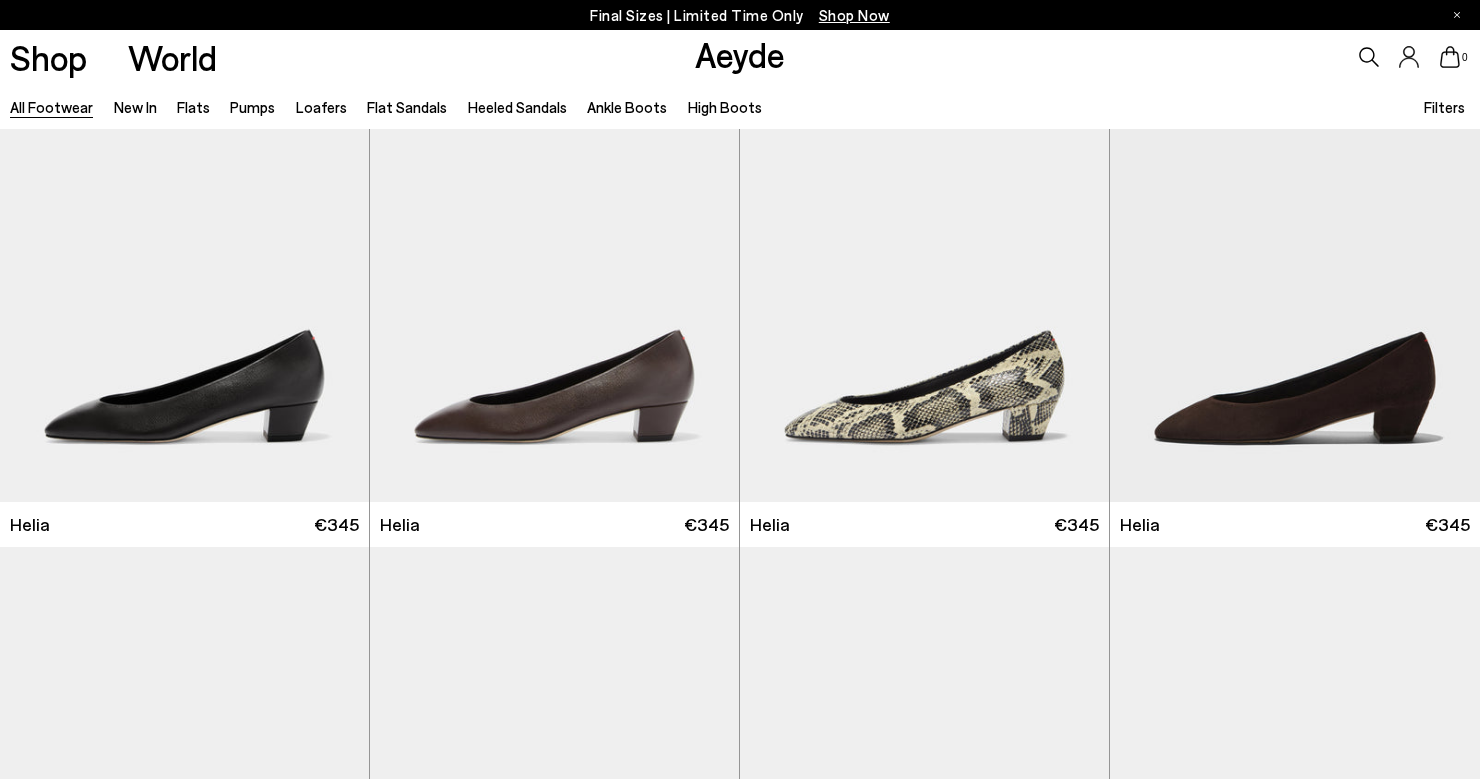 scroll, scrollTop: 701, scrollLeft: 0, axis: vertical 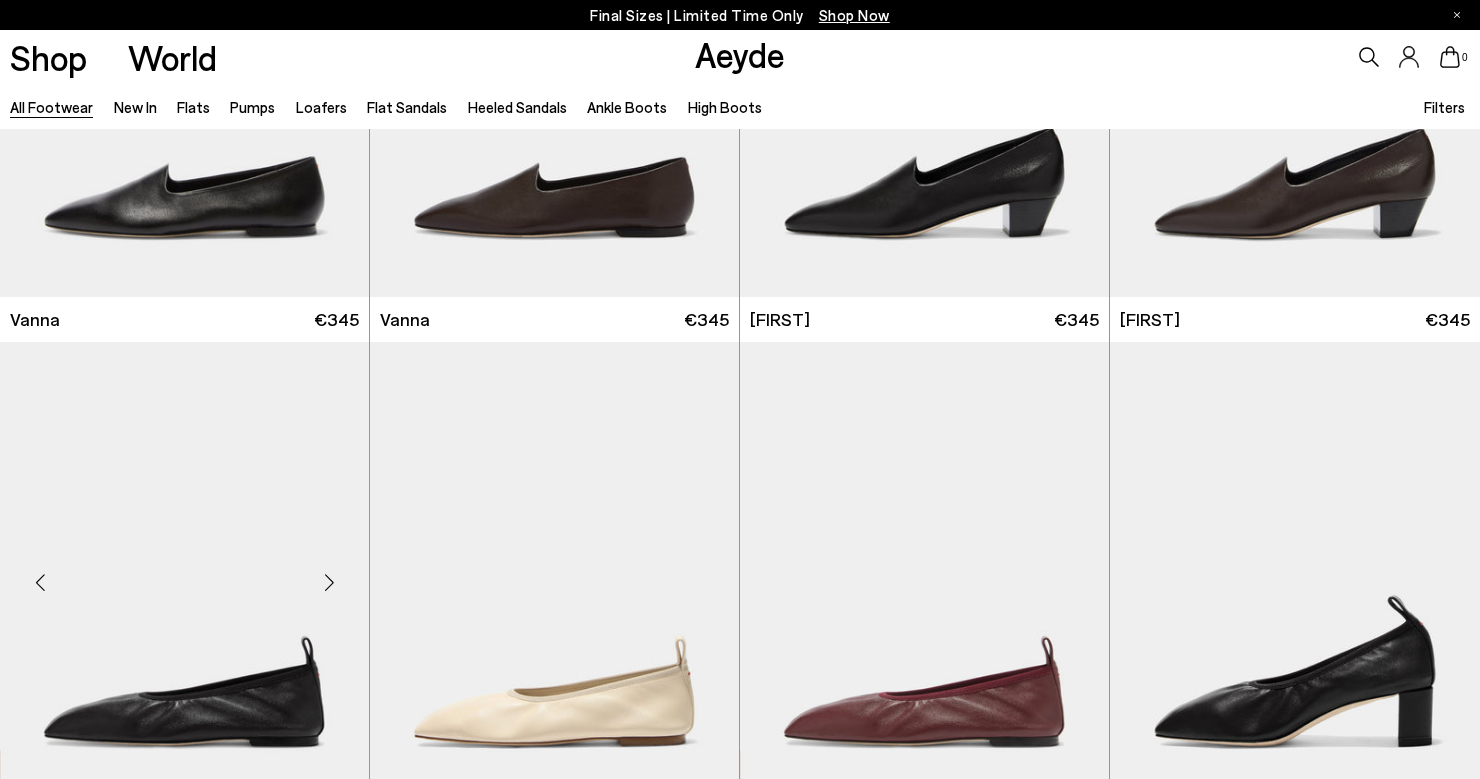 click at bounding box center (329, 582) 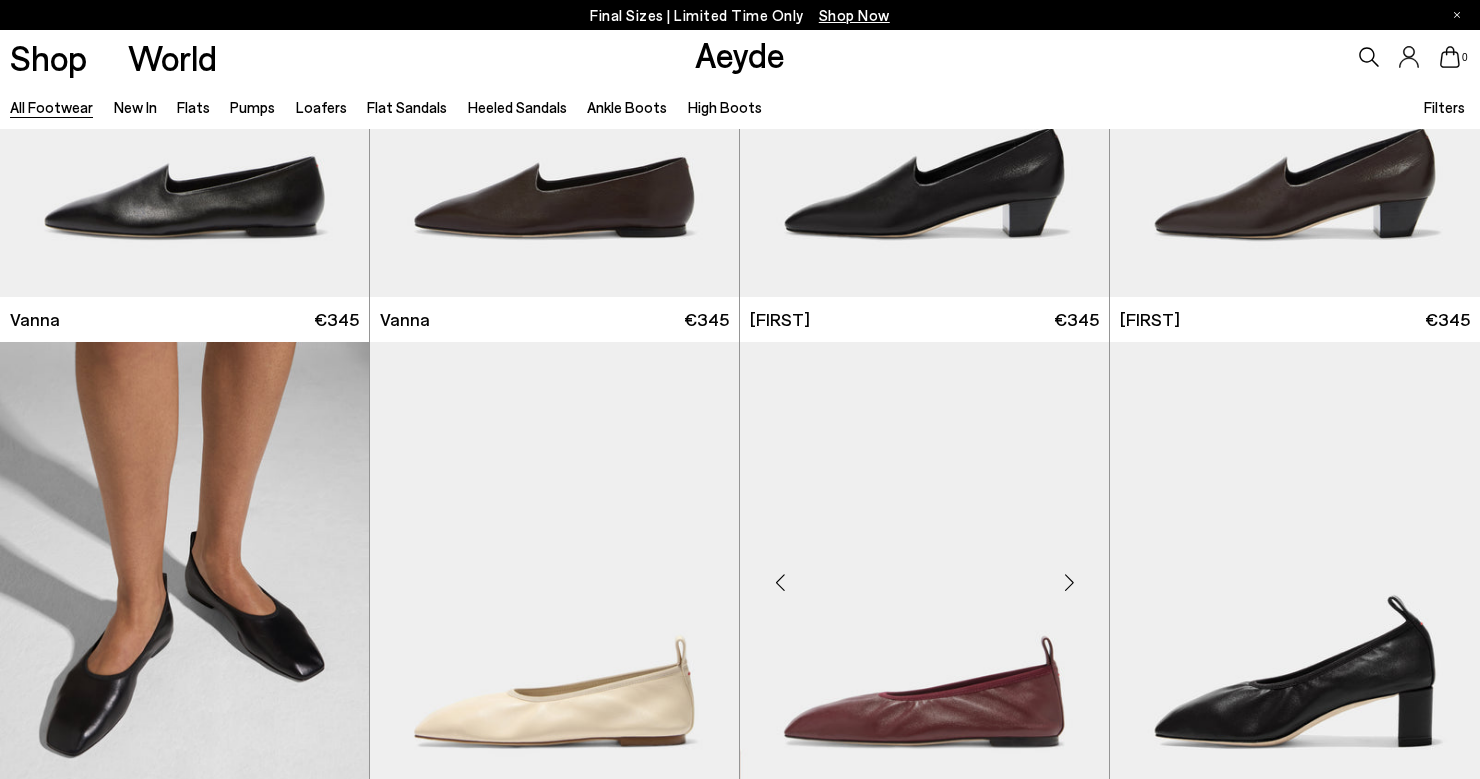 click at bounding box center [1069, 582] 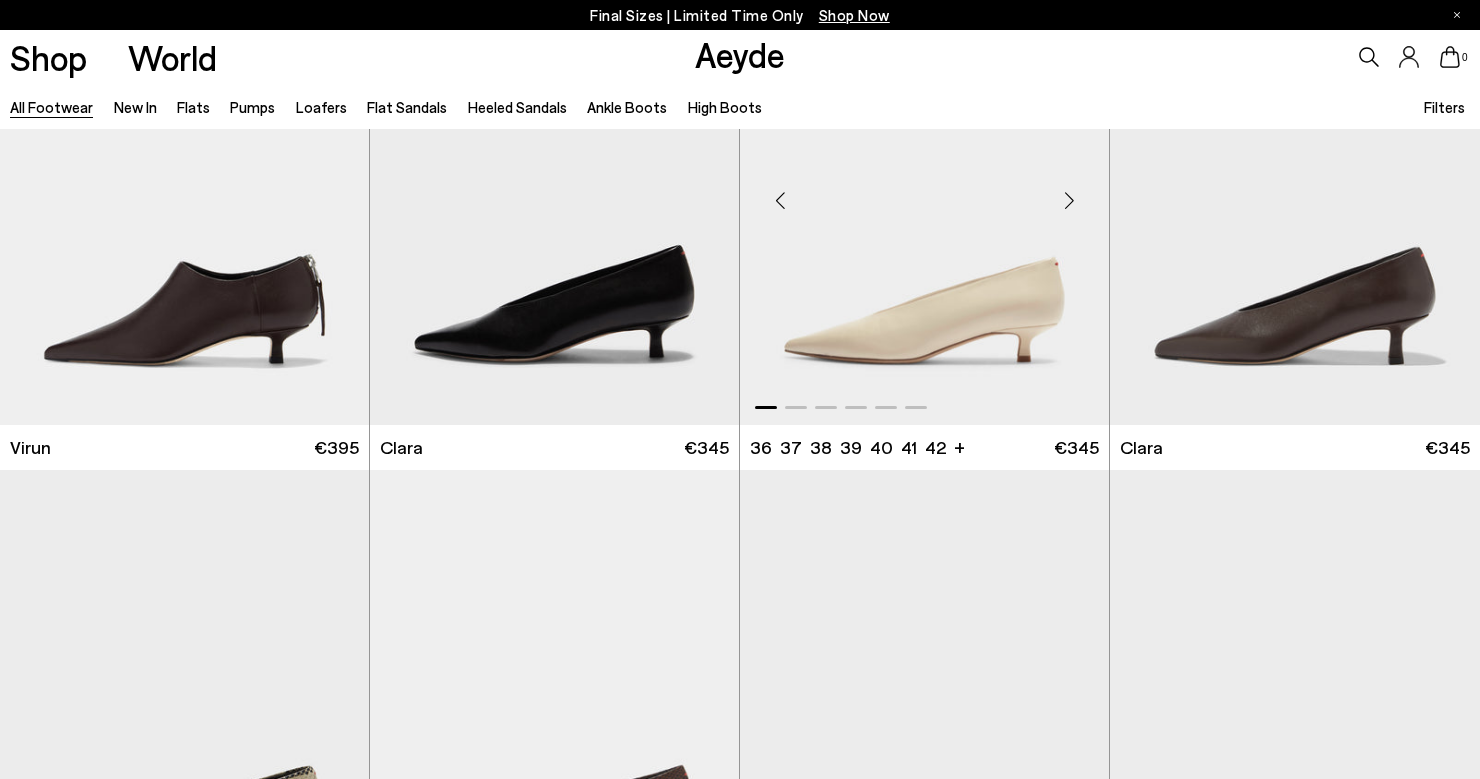 scroll, scrollTop: 3733, scrollLeft: 0, axis: vertical 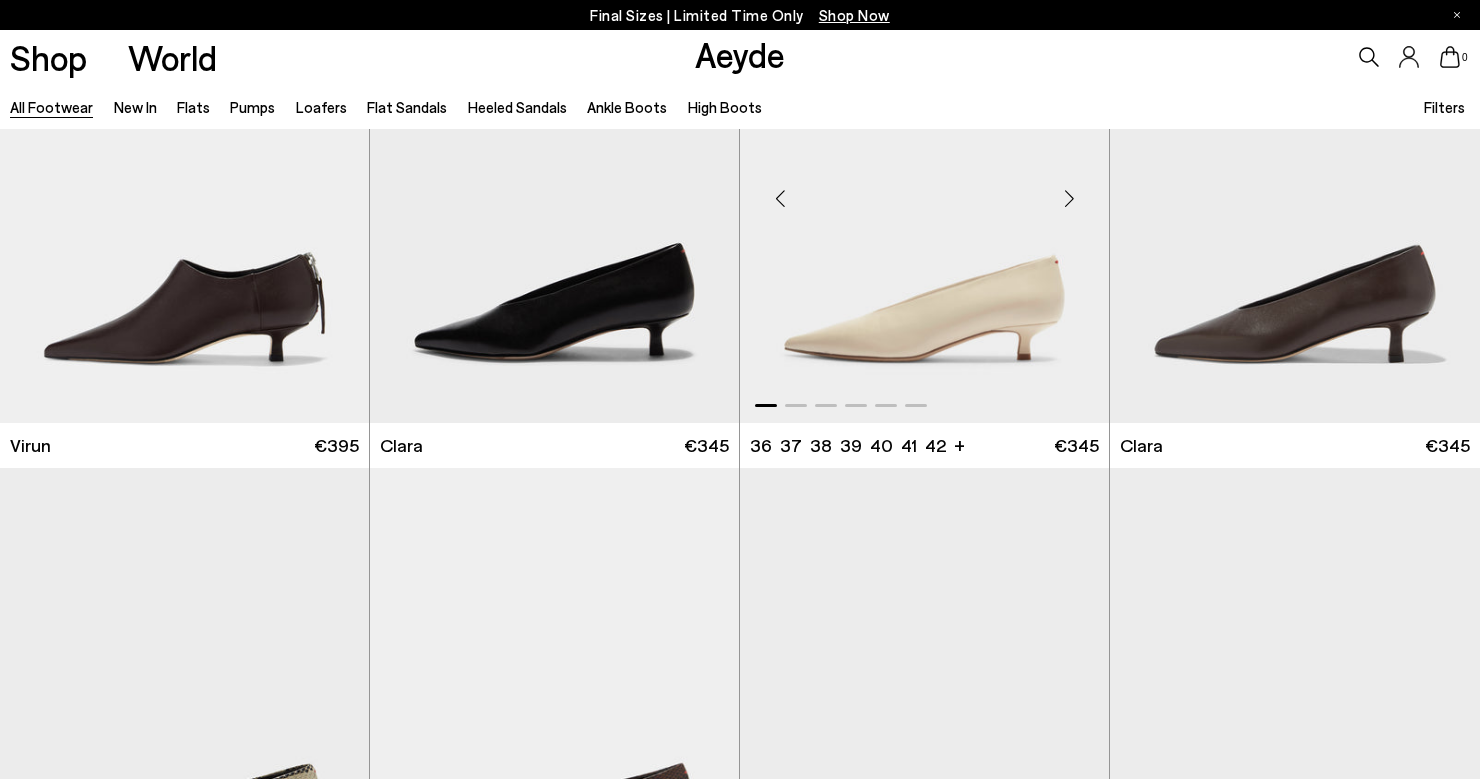 click at bounding box center [1069, 199] 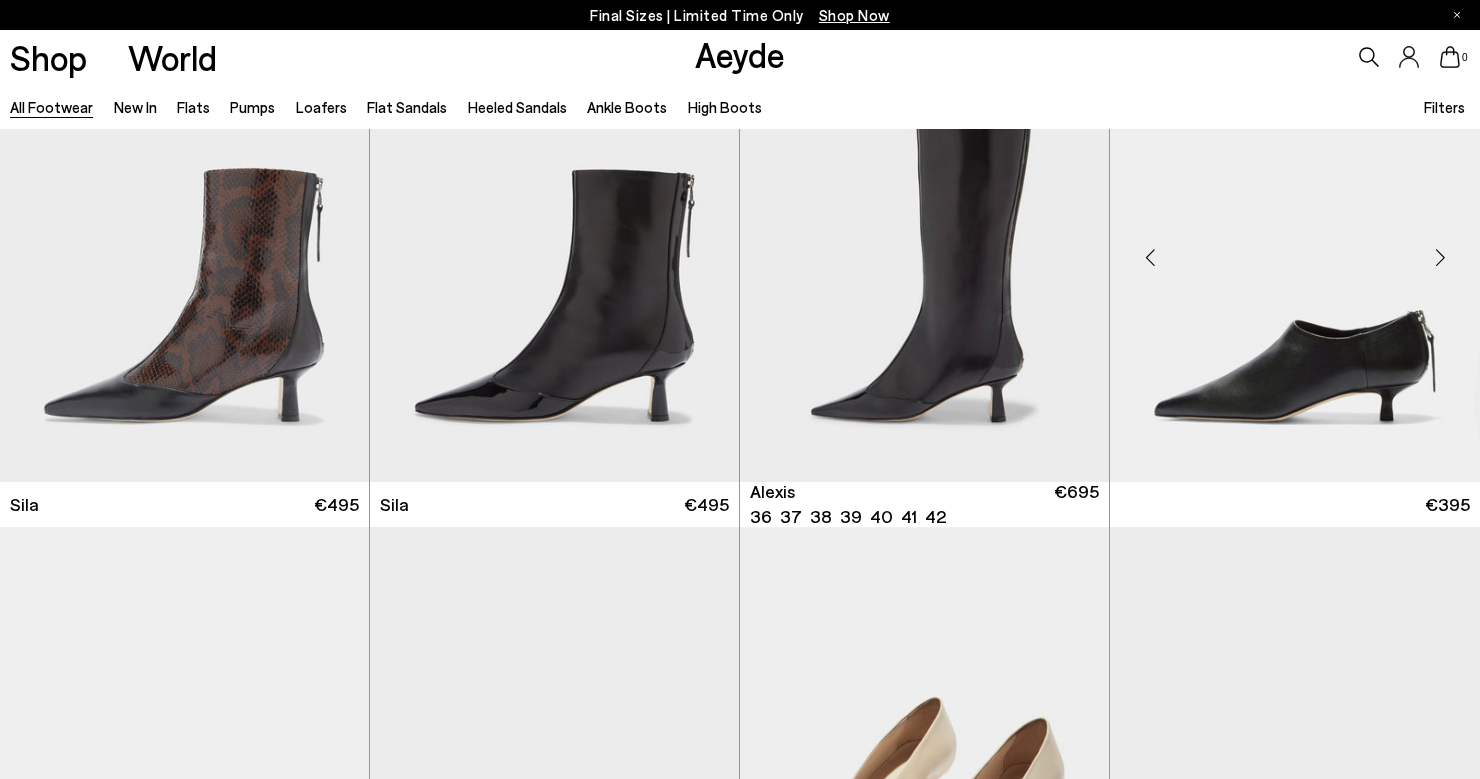 scroll, scrollTop: 3164, scrollLeft: 0, axis: vertical 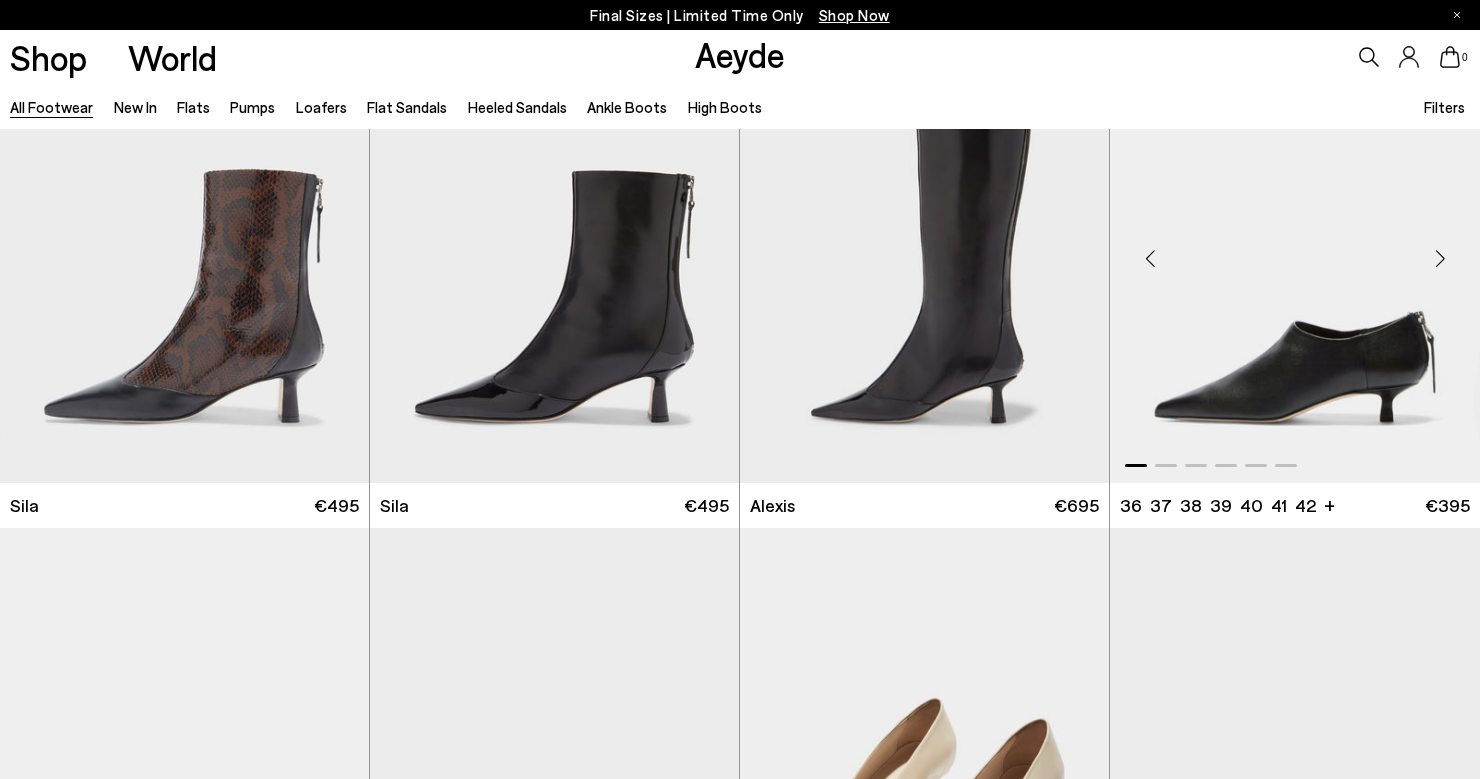 click at bounding box center (1440, 259) 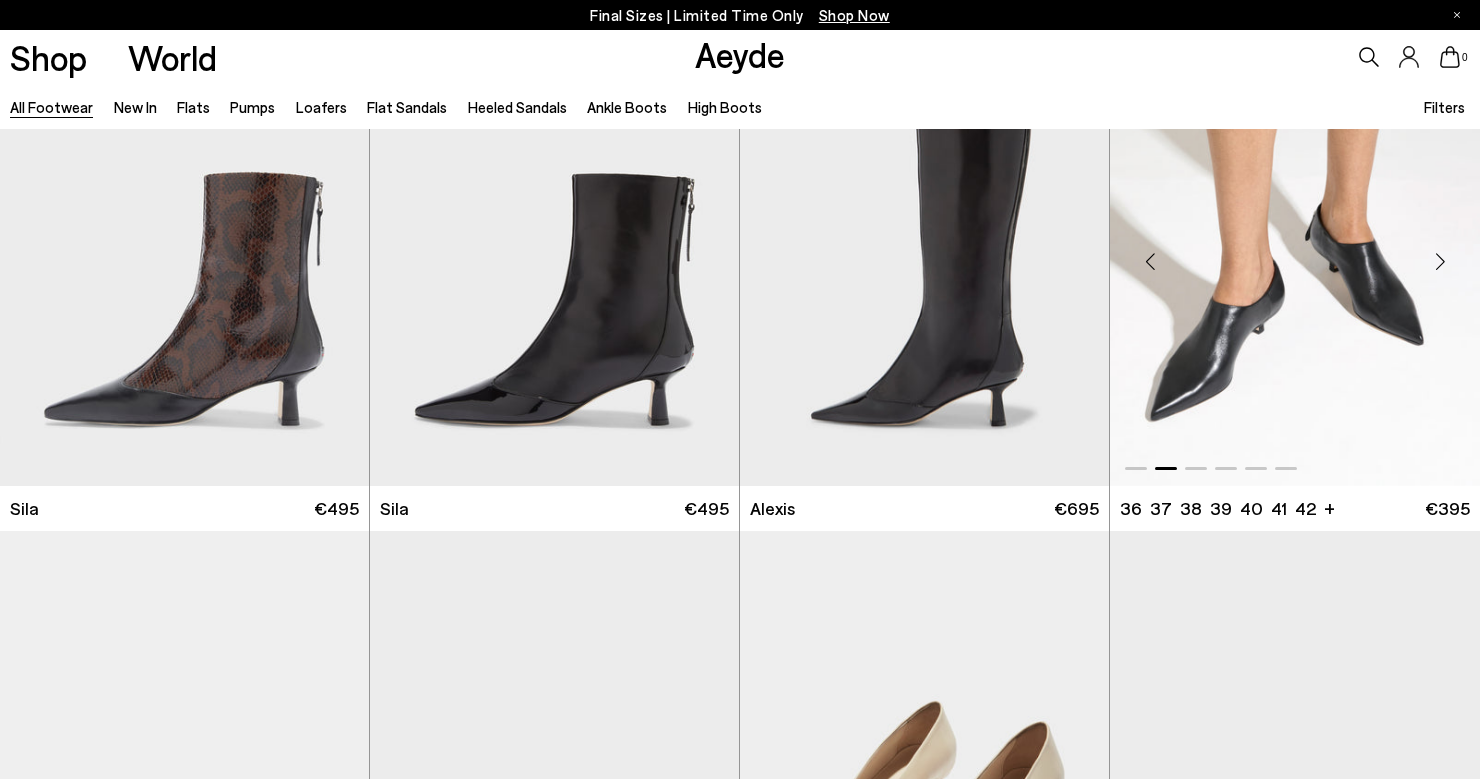 scroll, scrollTop: 3159, scrollLeft: 0, axis: vertical 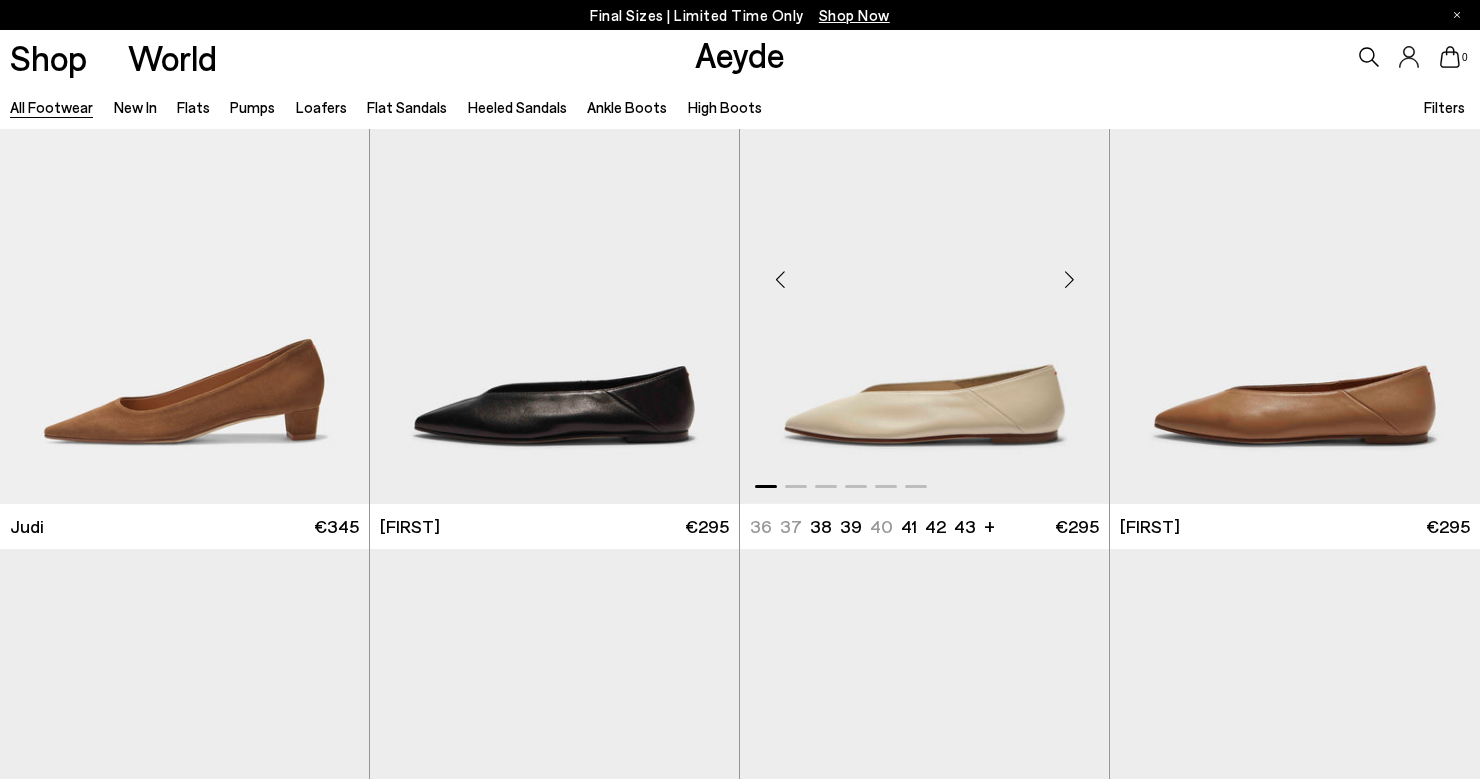 click at bounding box center [1069, 280] 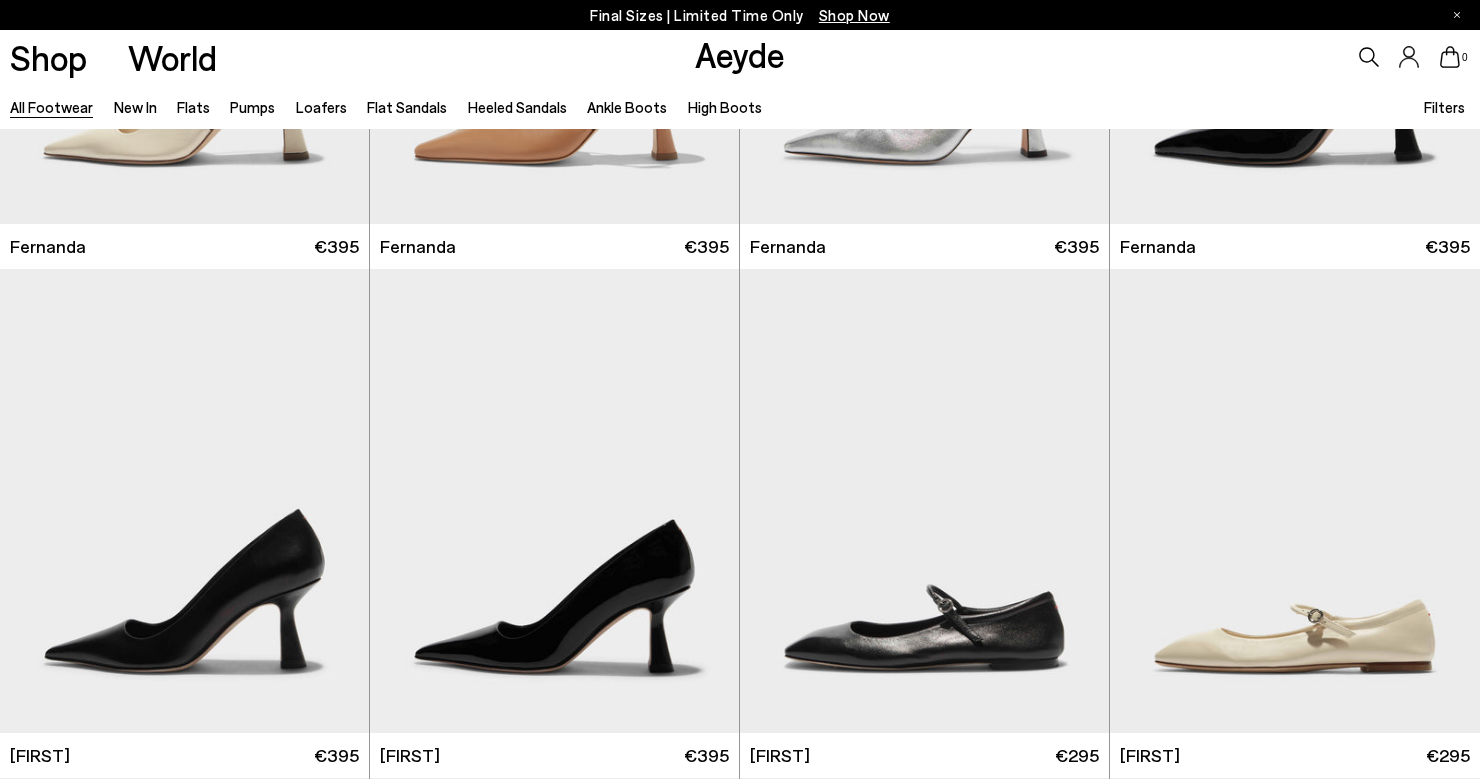 scroll, scrollTop: 11577, scrollLeft: 0, axis: vertical 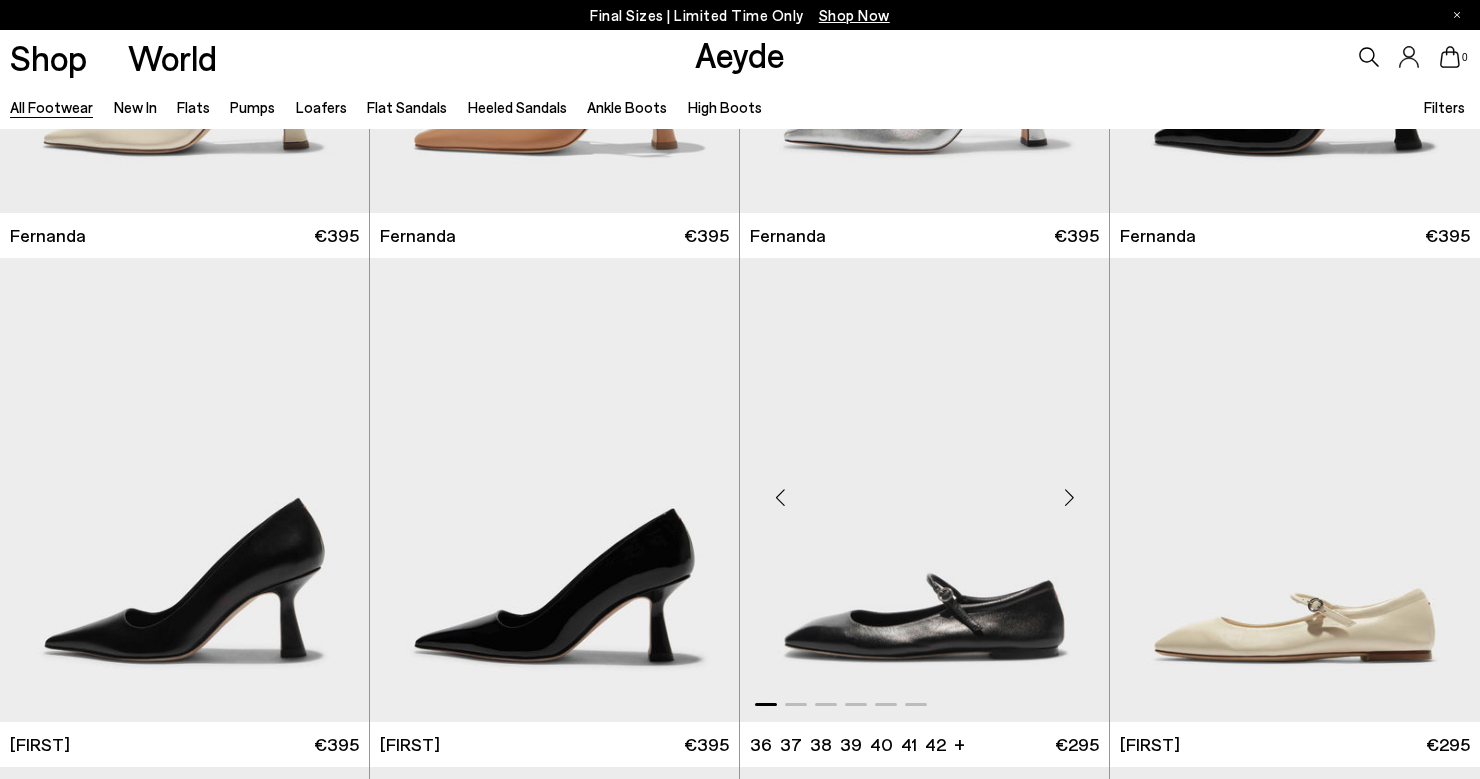 click at bounding box center (1069, 498) 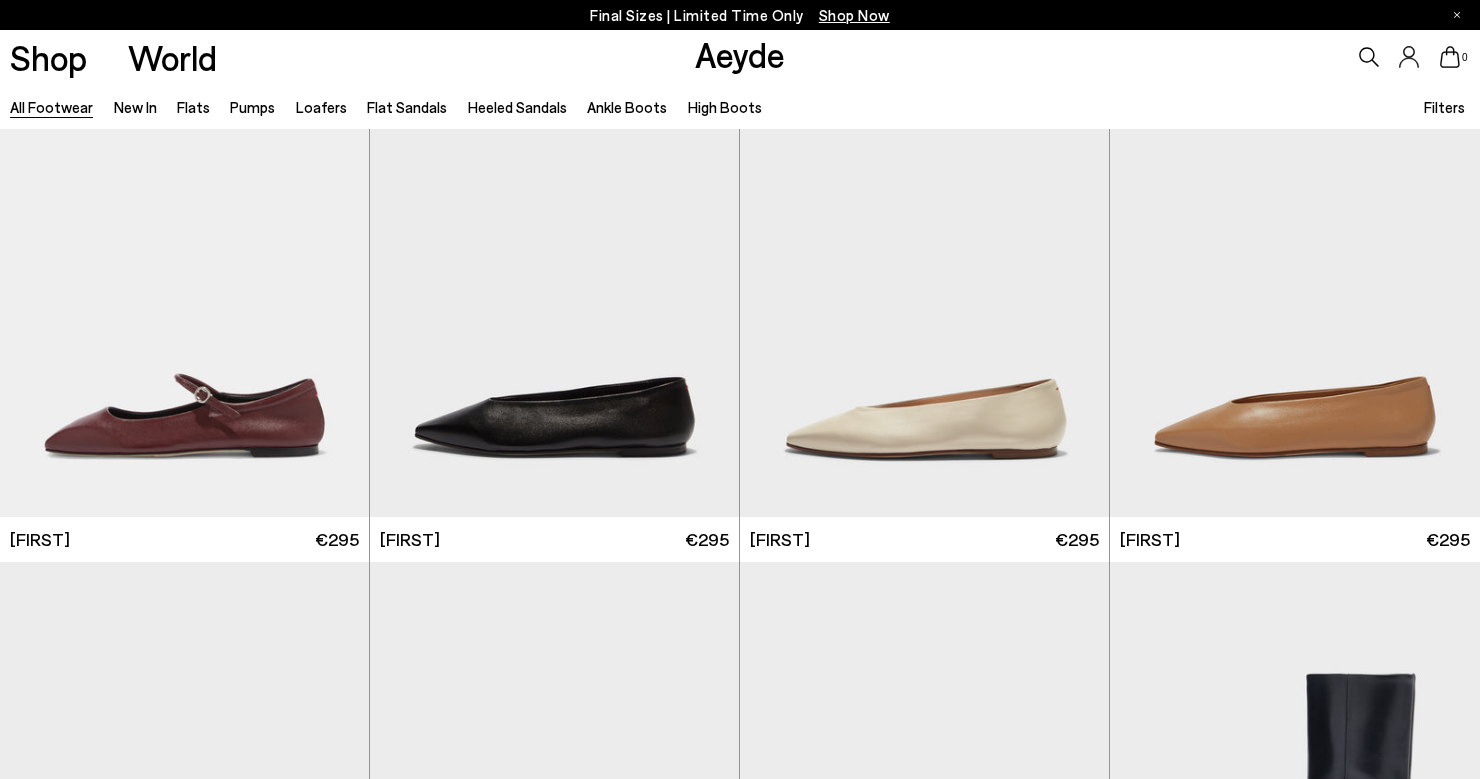 scroll, scrollTop: 12826, scrollLeft: 0, axis: vertical 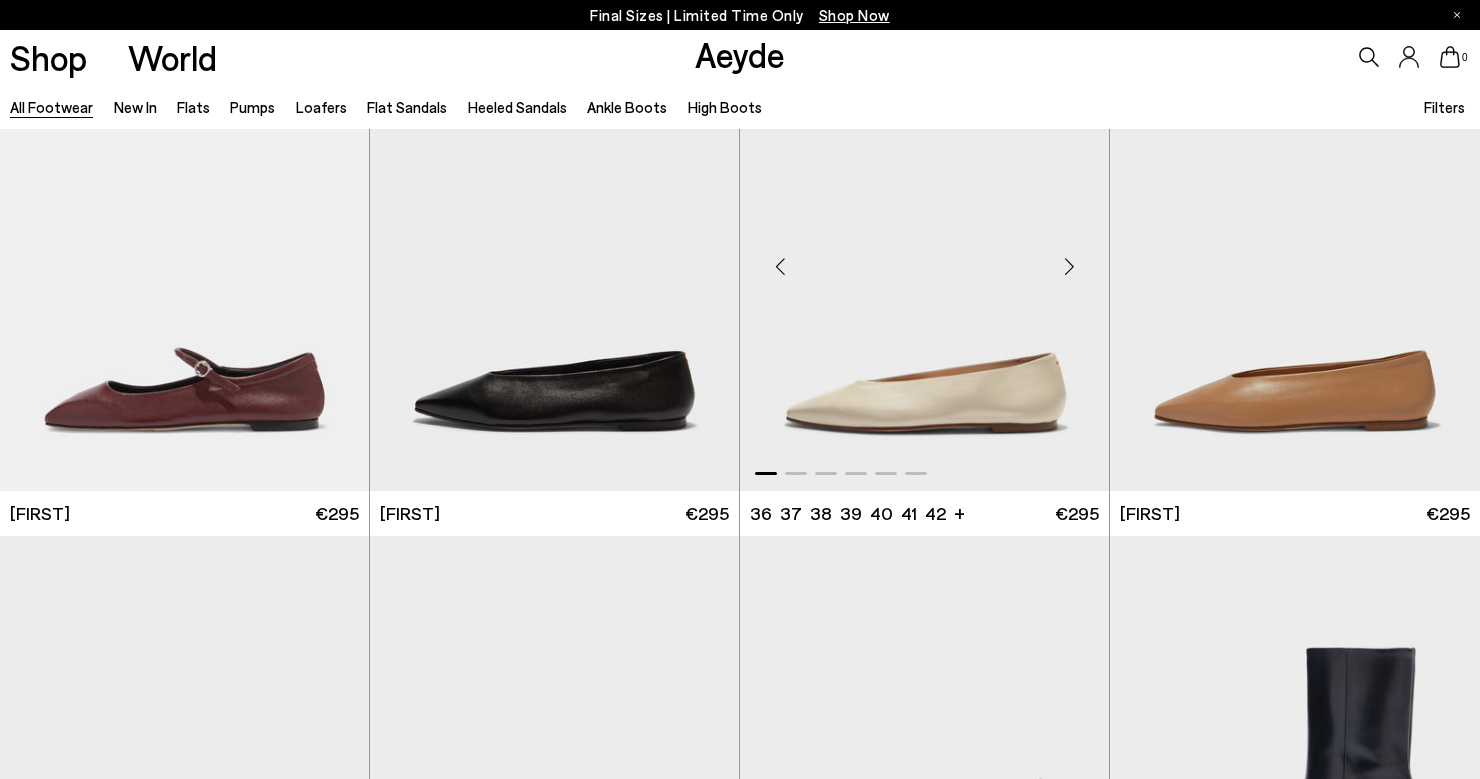 click at bounding box center [1069, 267] 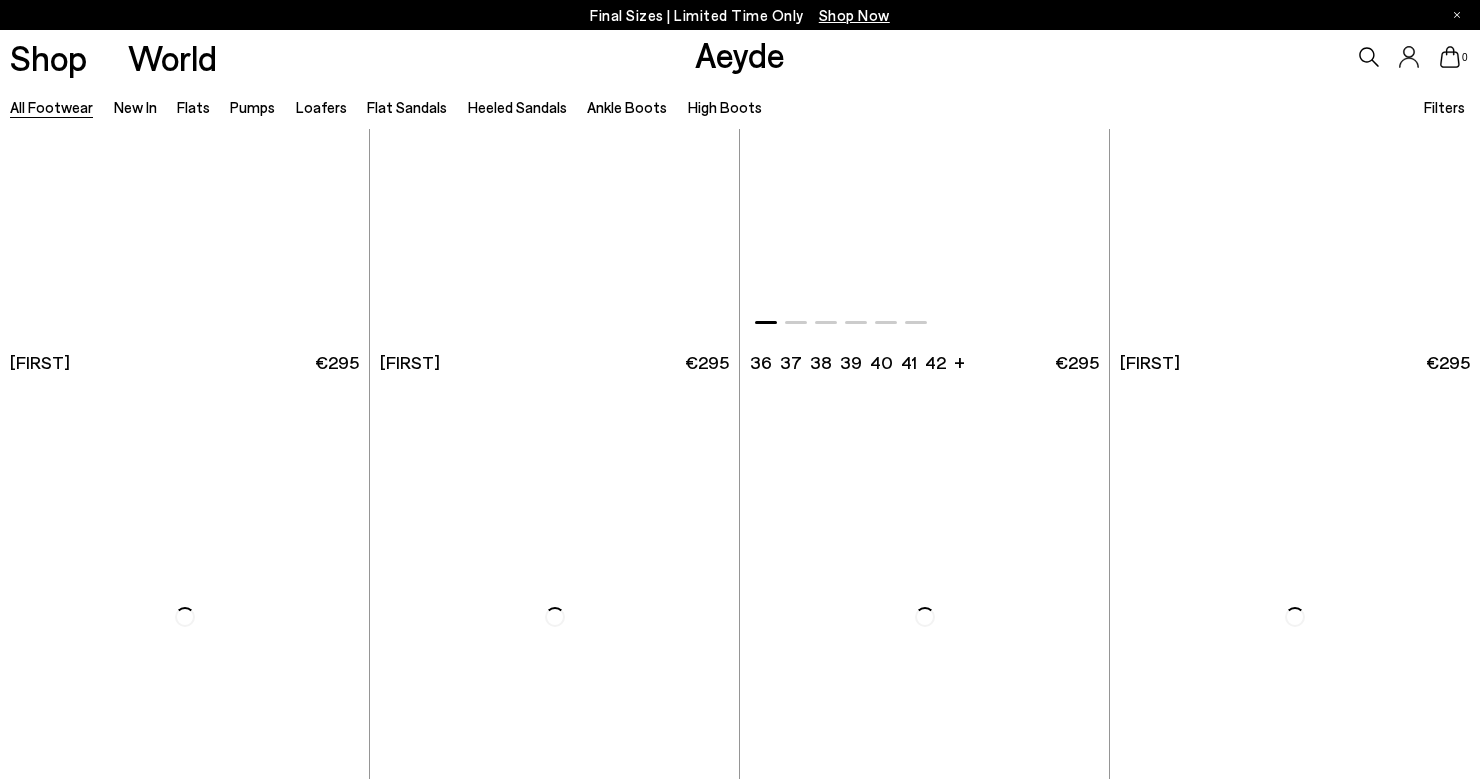 scroll, scrollTop: 16170, scrollLeft: 1, axis: both 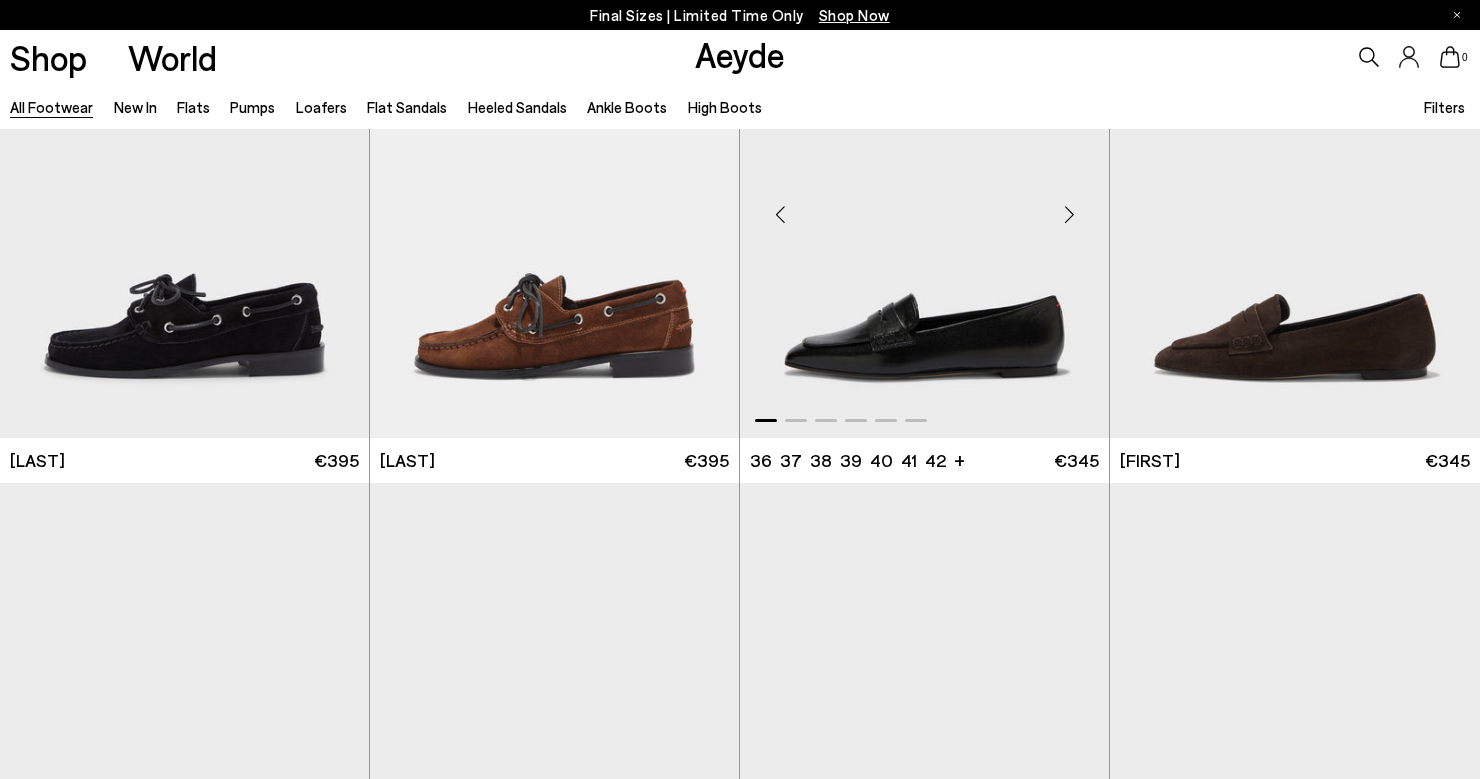 click at bounding box center (1069, 214) 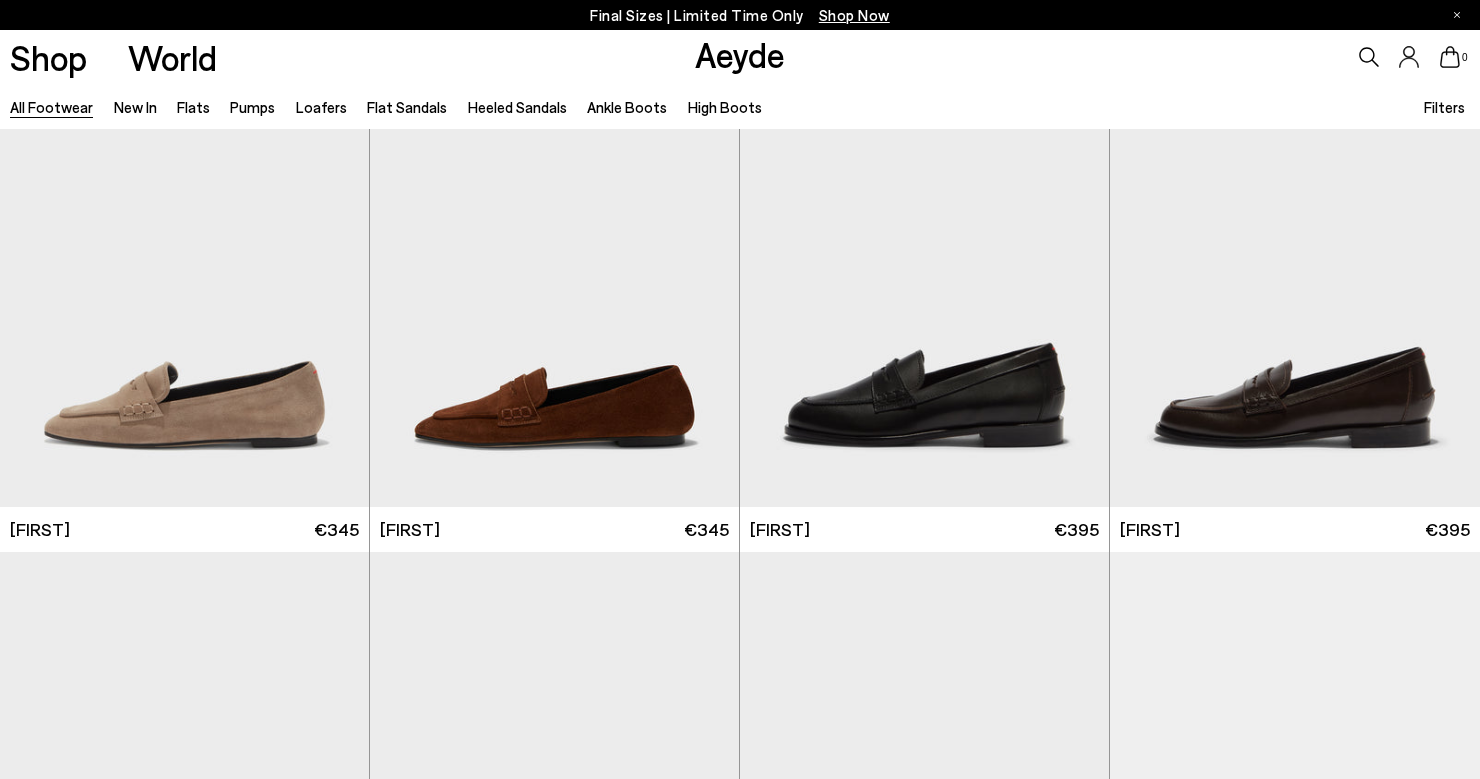 scroll, scrollTop: 18413, scrollLeft: 0, axis: vertical 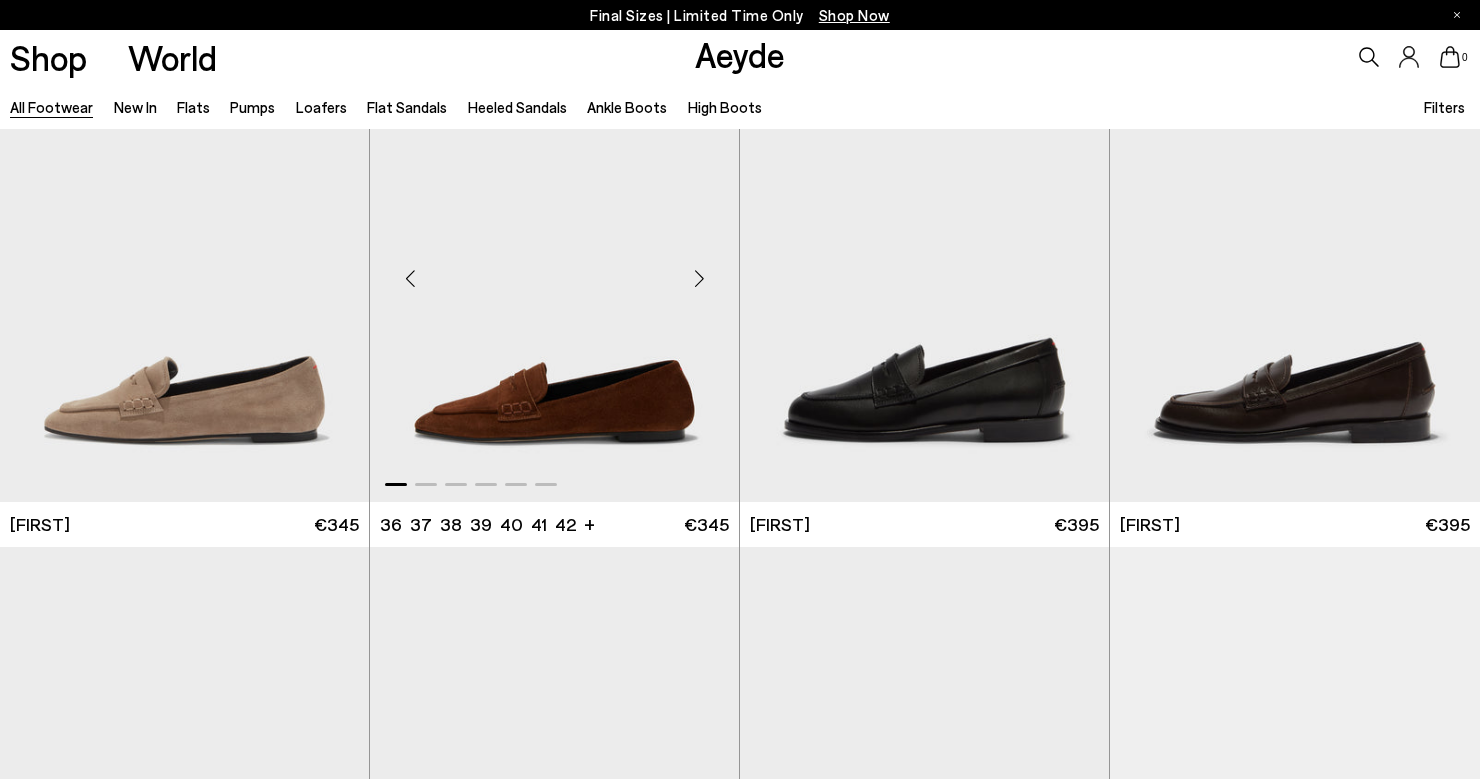 click at bounding box center [699, 278] 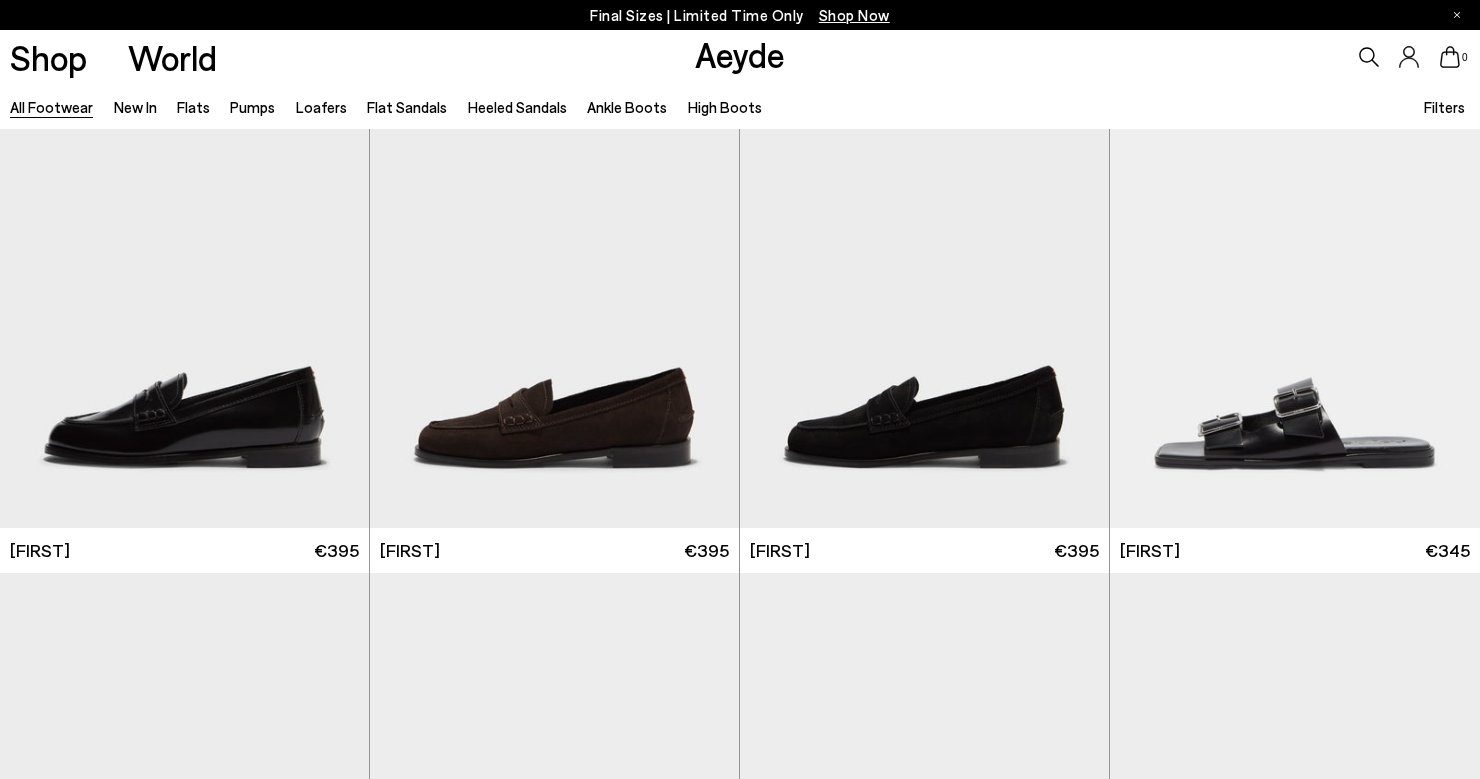 scroll, scrollTop: 18925, scrollLeft: 0, axis: vertical 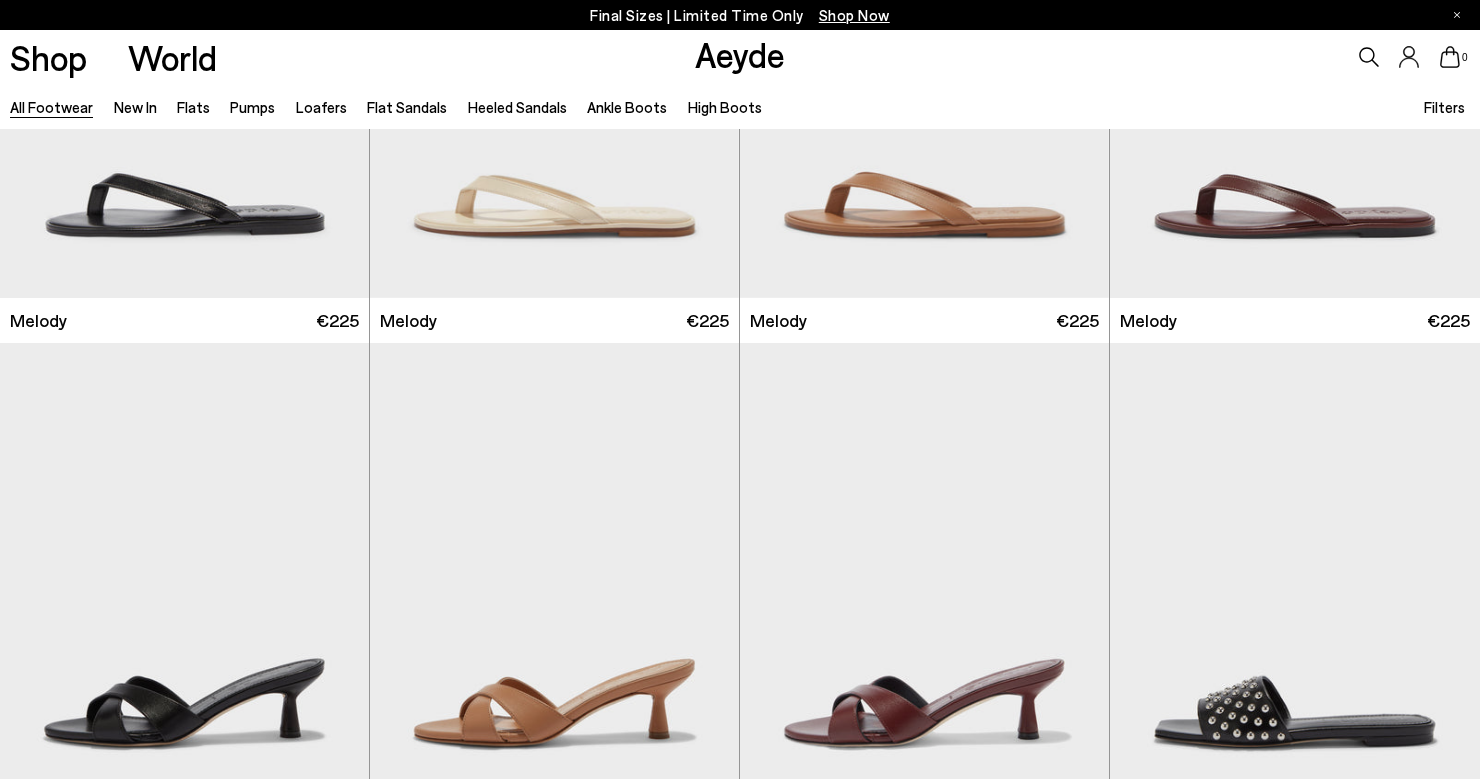 click on "Filters" at bounding box center [1444, 107] 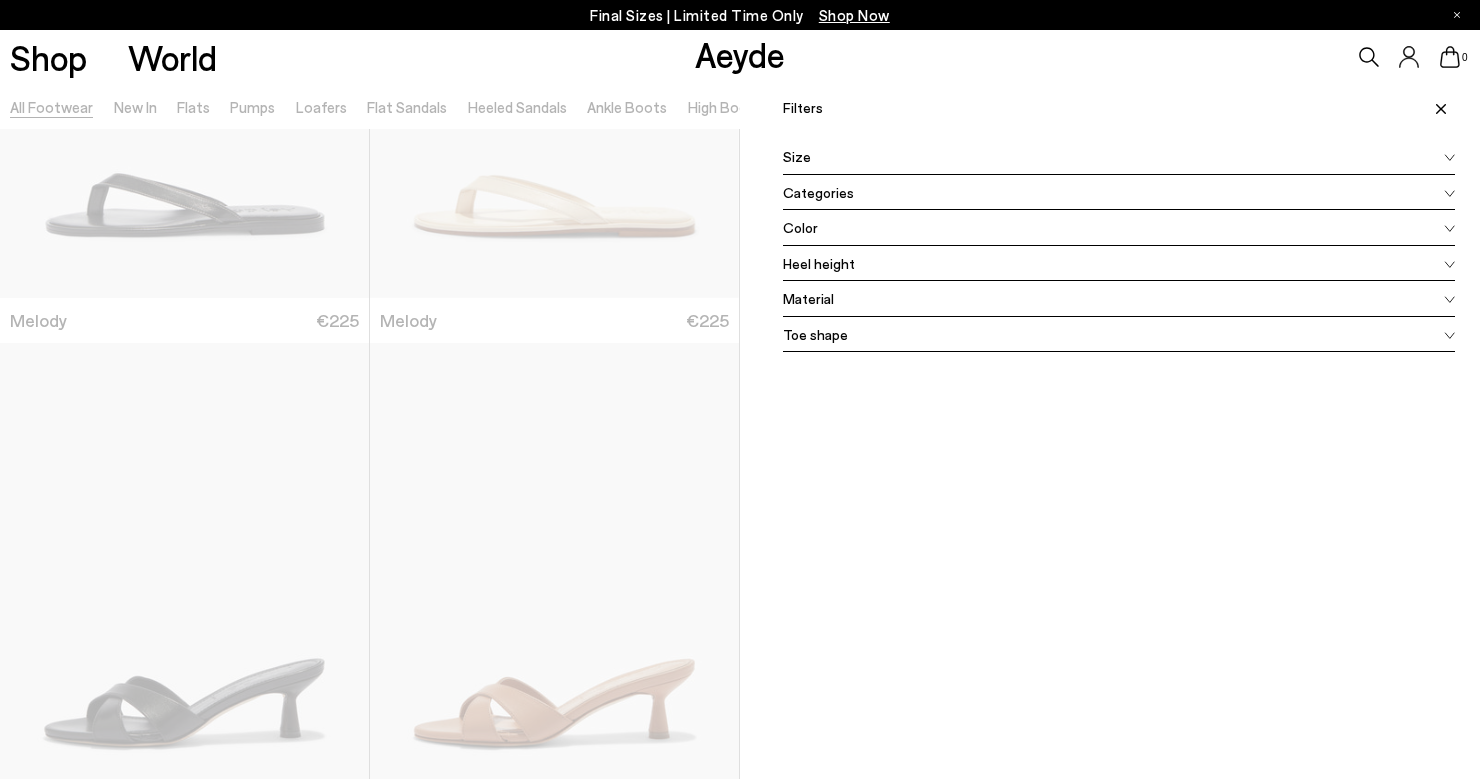 click at bounding box center [1449, 156] 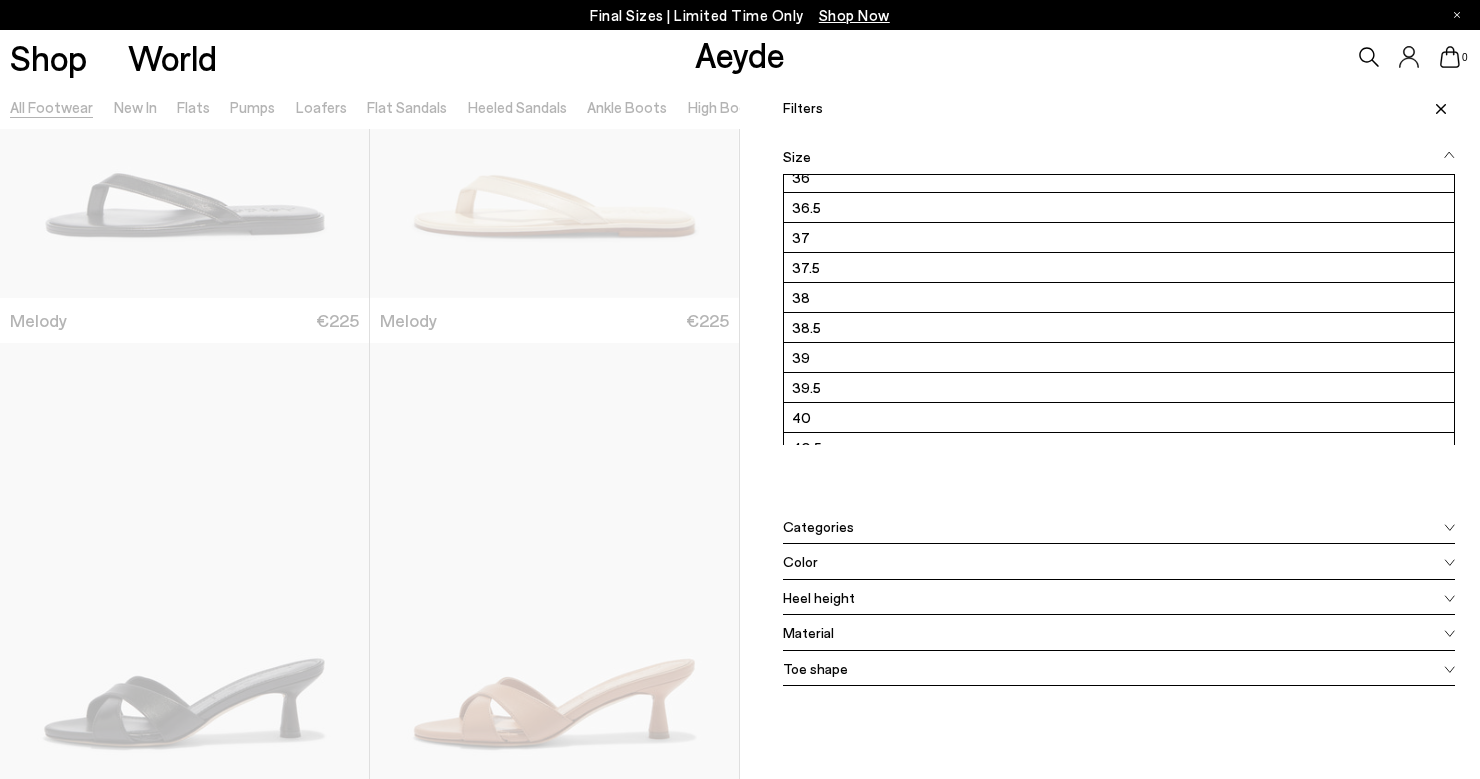 scroll, scrollTop: 58, scrollLeft: 0, axis: vertical 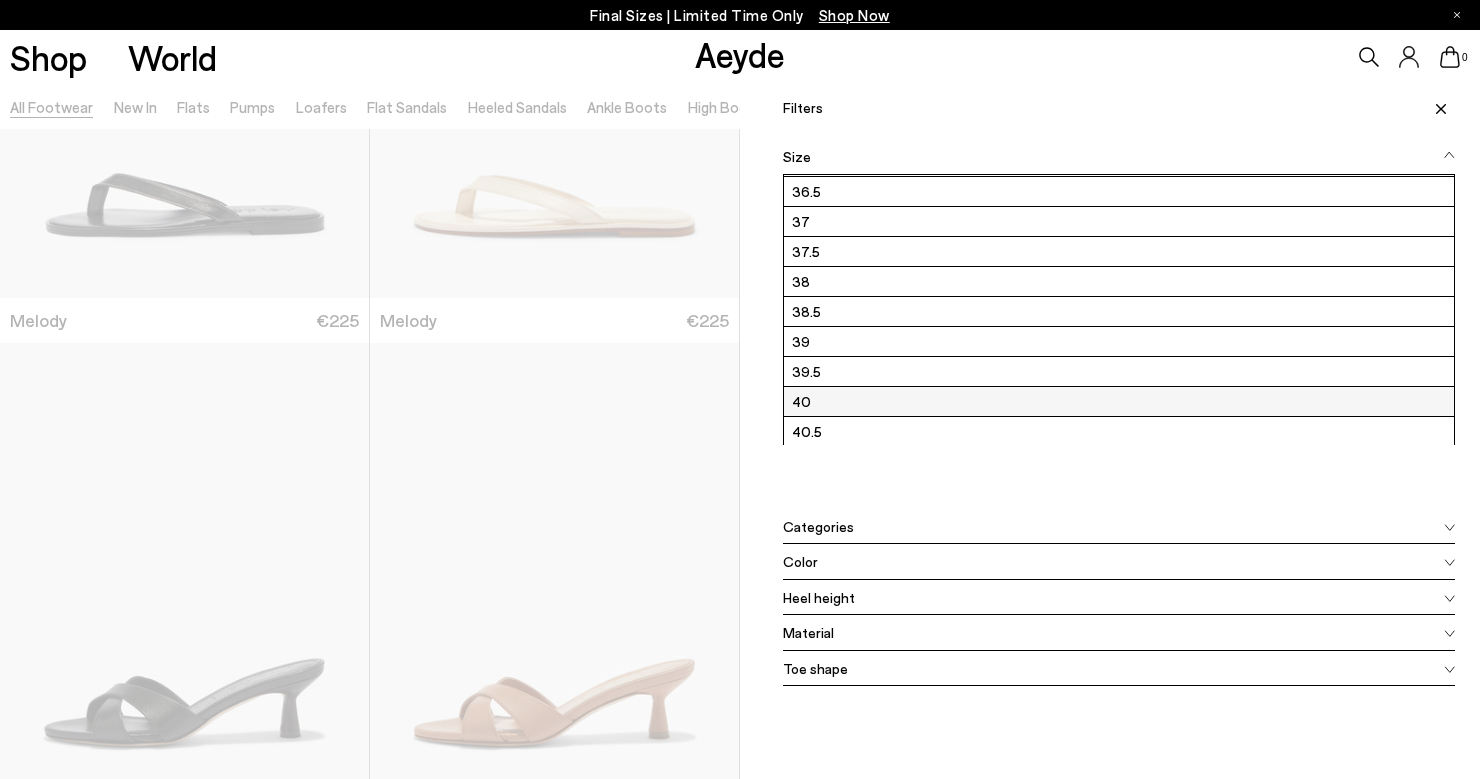 click on "40" at bounding box center [1119, 401] 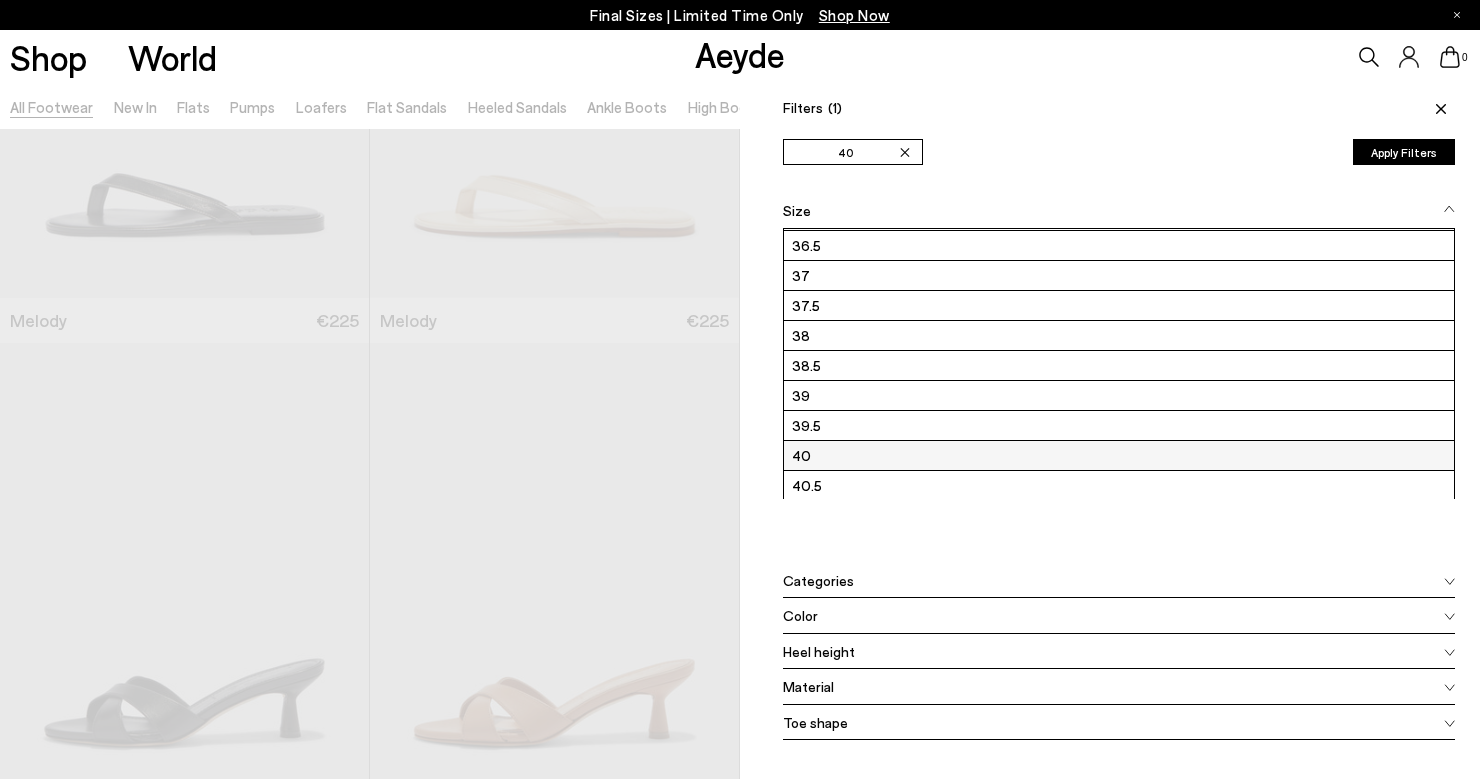 scroll, scrollTop: 0, scrollLeft: 0, axis: both 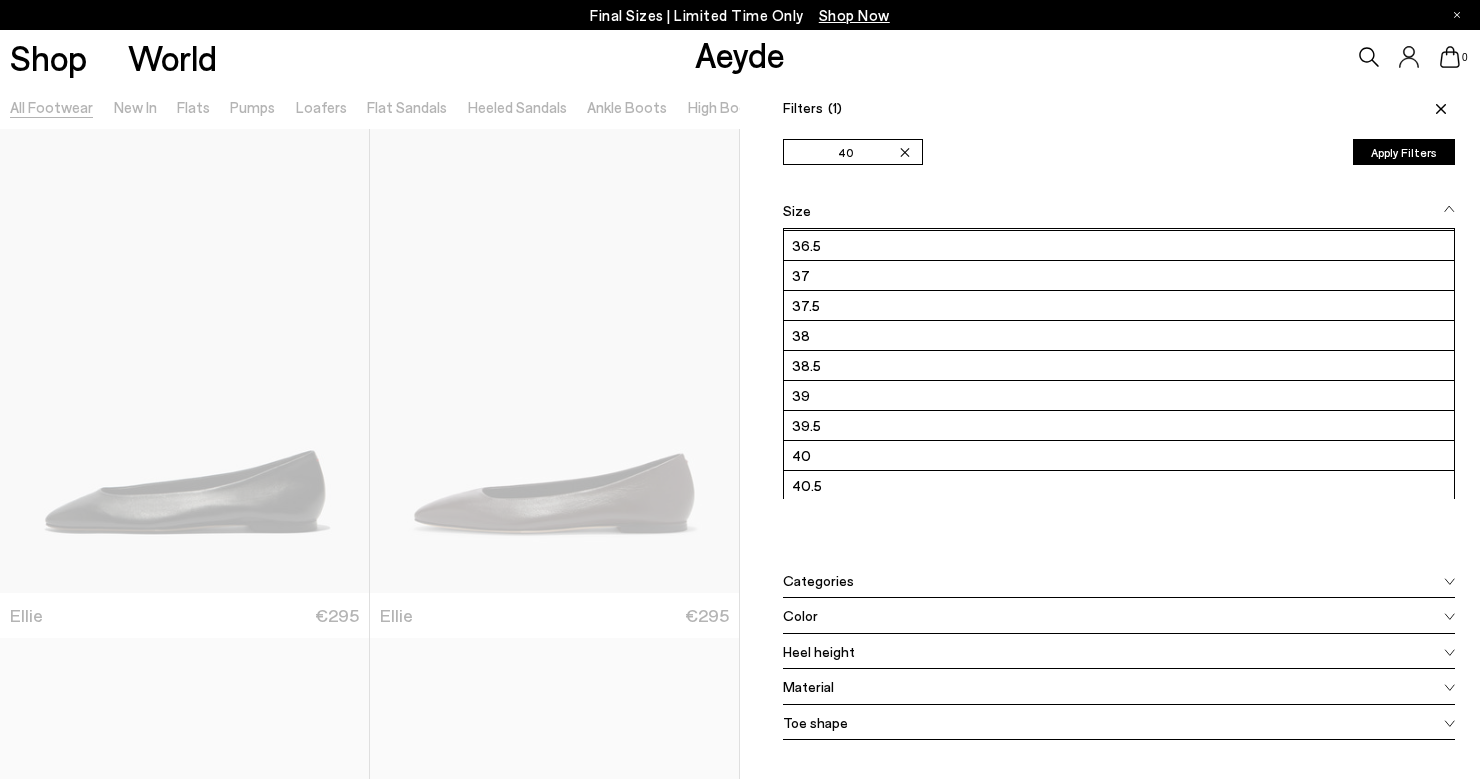 click 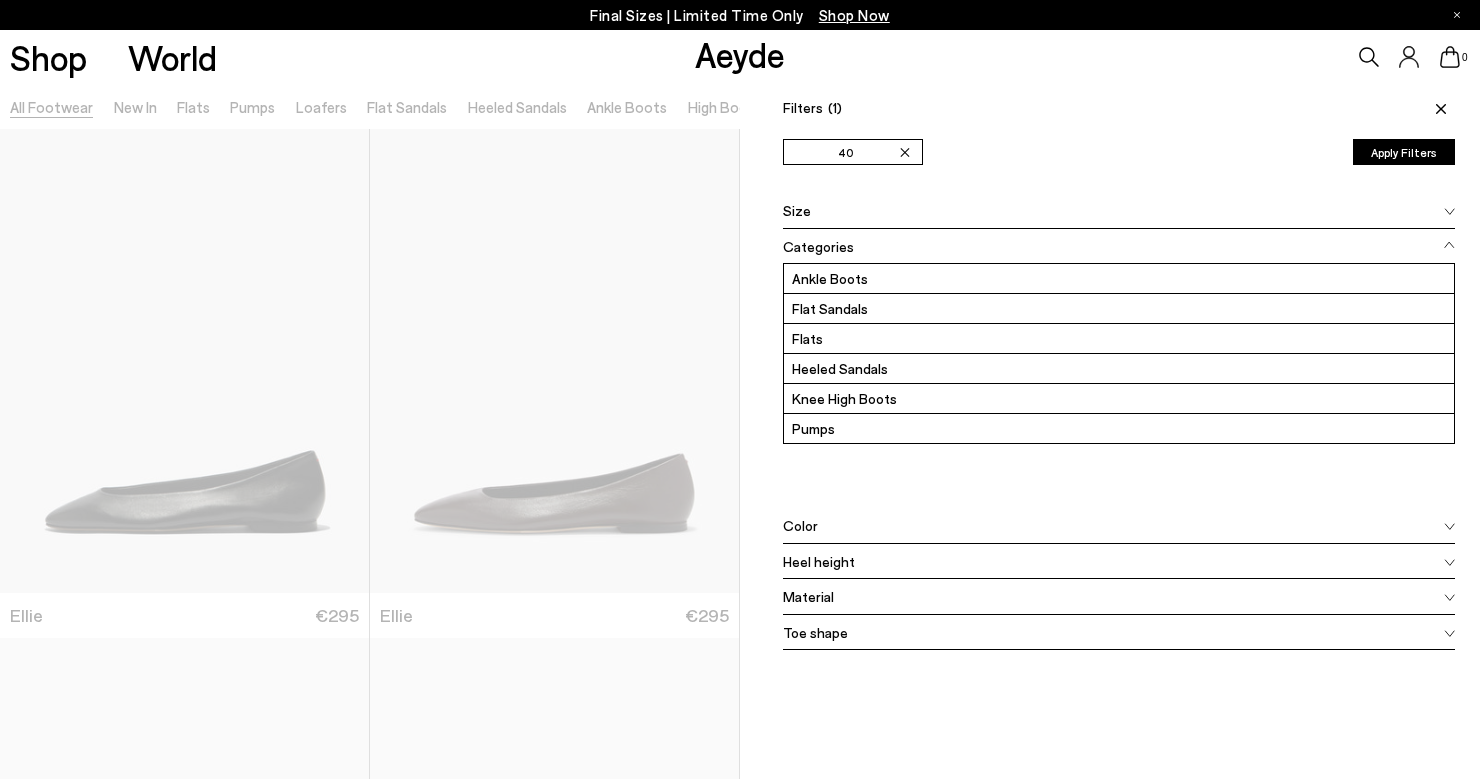 click 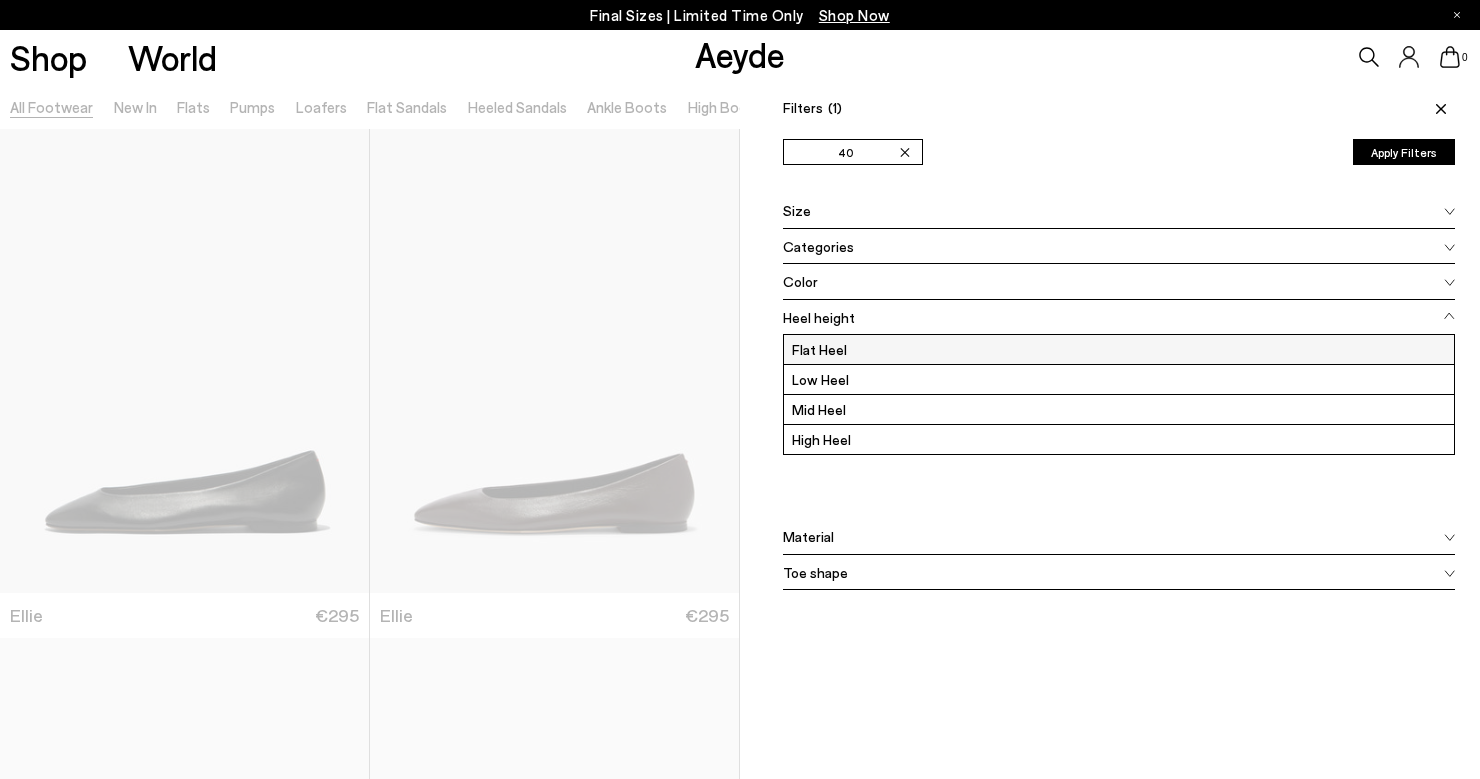 click on "Flat Heel" at bounding box center (1119, 349) 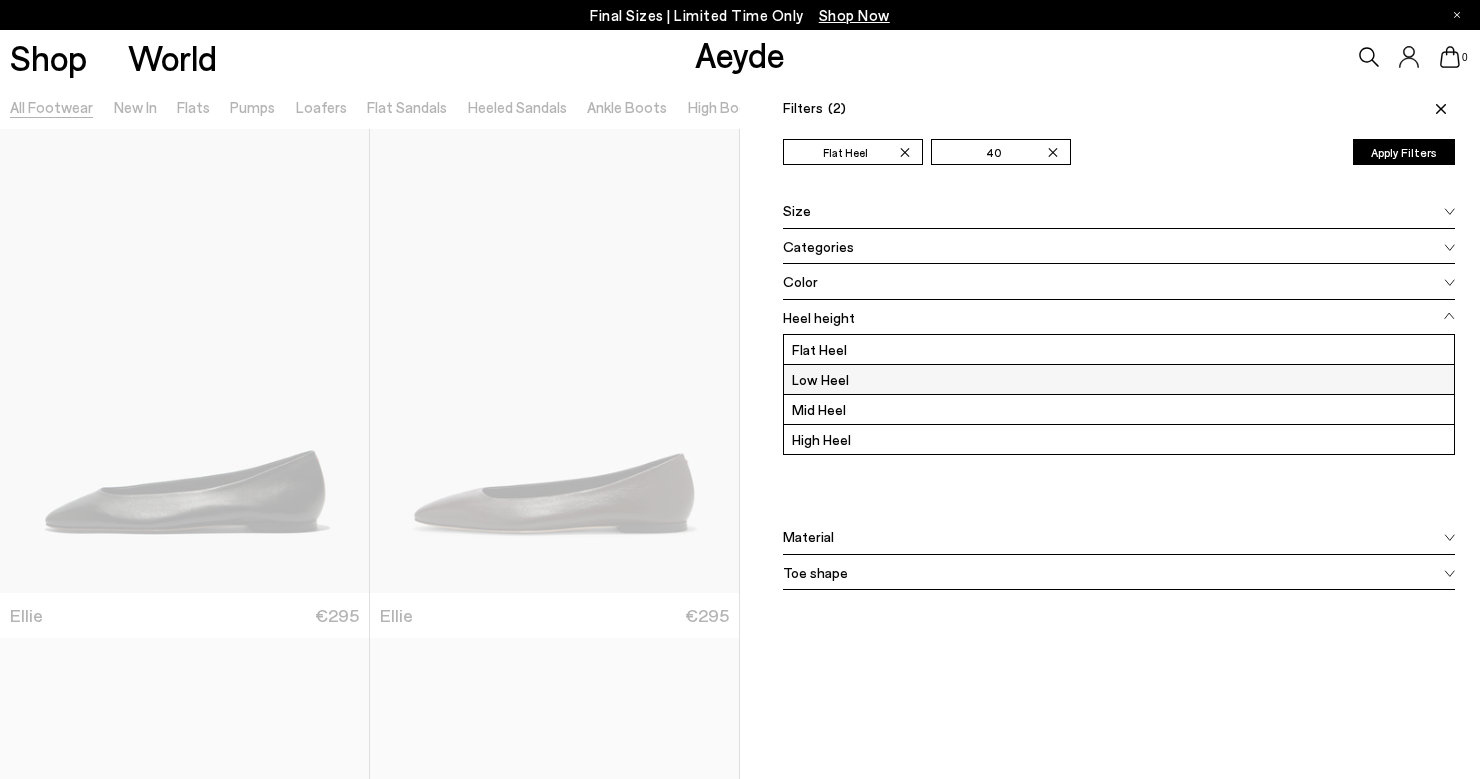 click on "Low Heel" at bounding box center [1119, 379] 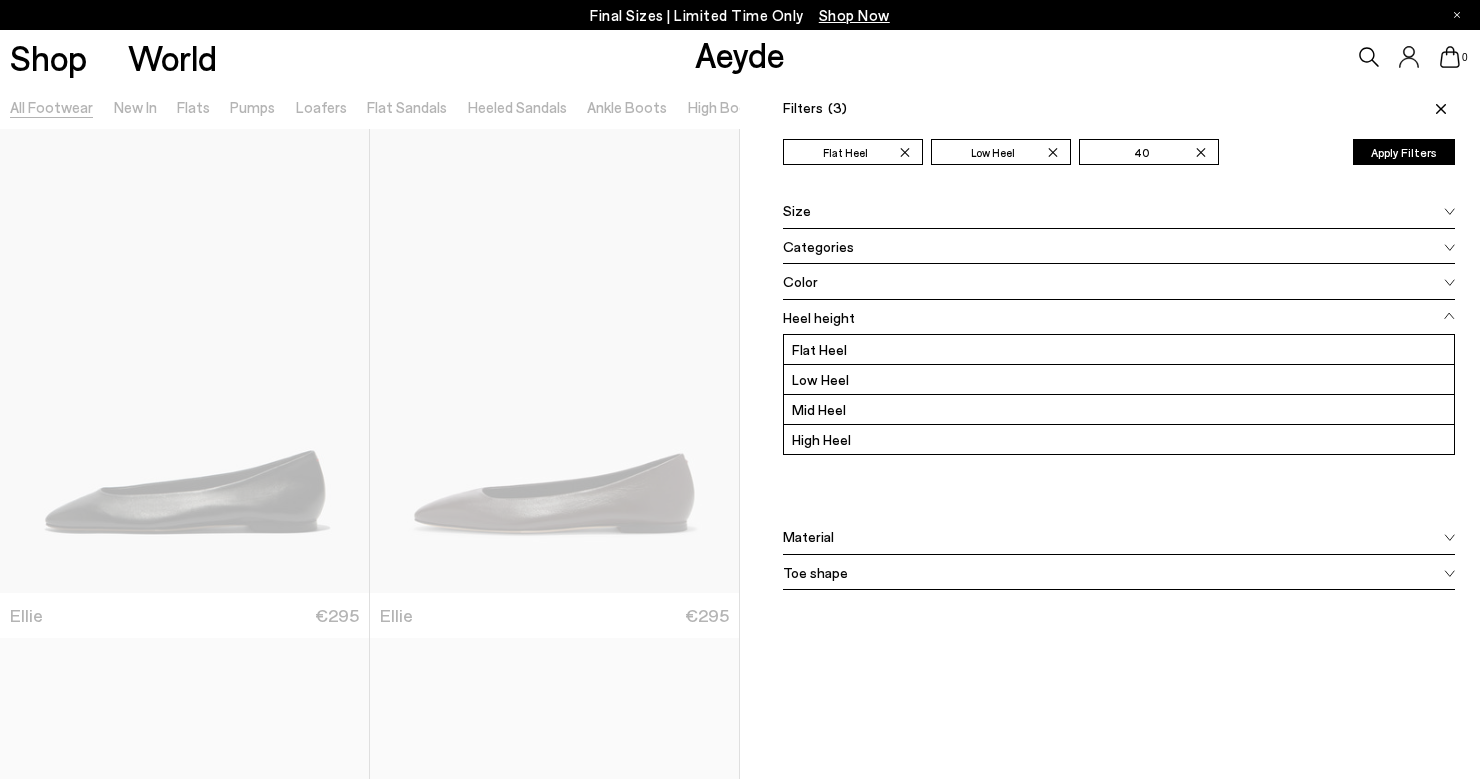 click at bounding box center [1449, 572] 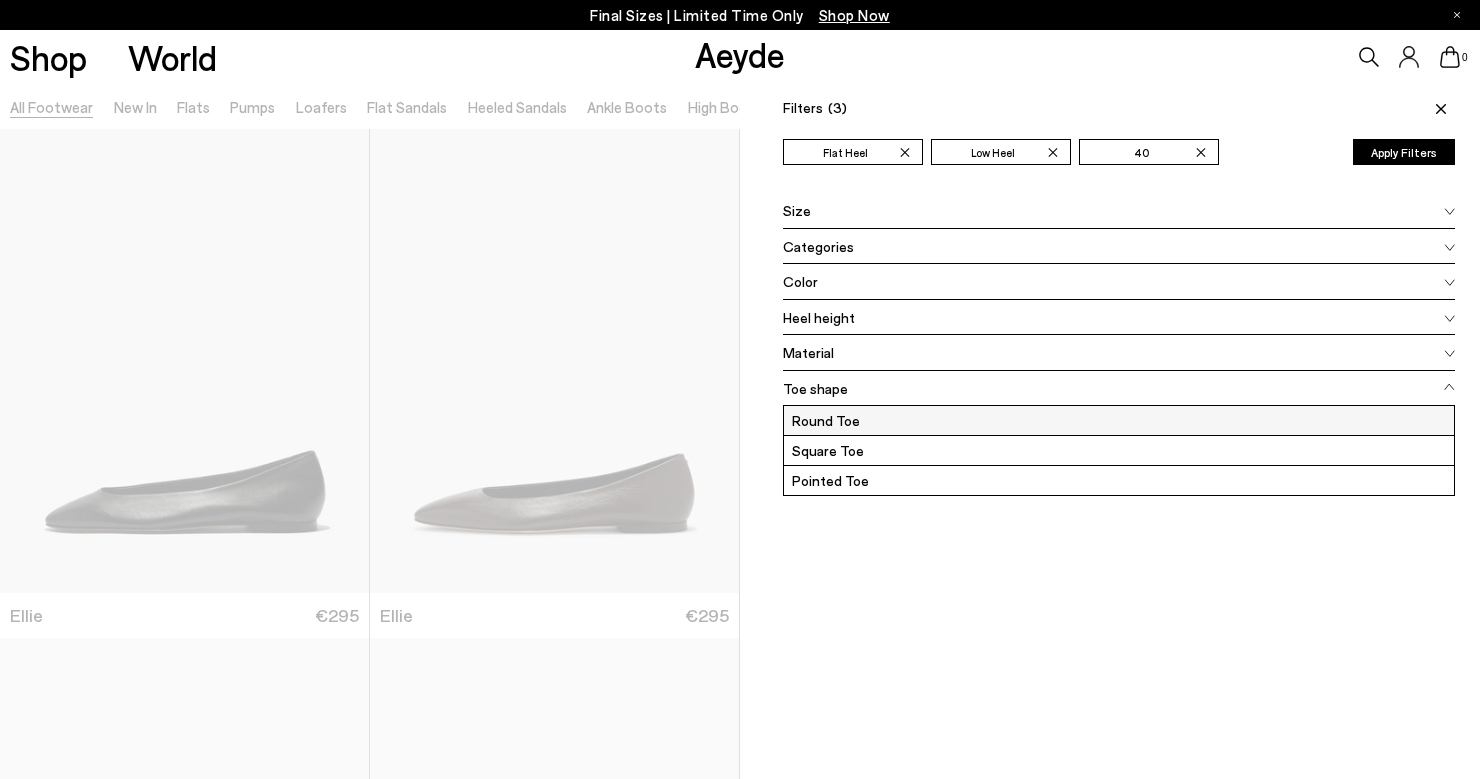 click on "Round Toe" at bounding box center (1119, 420) 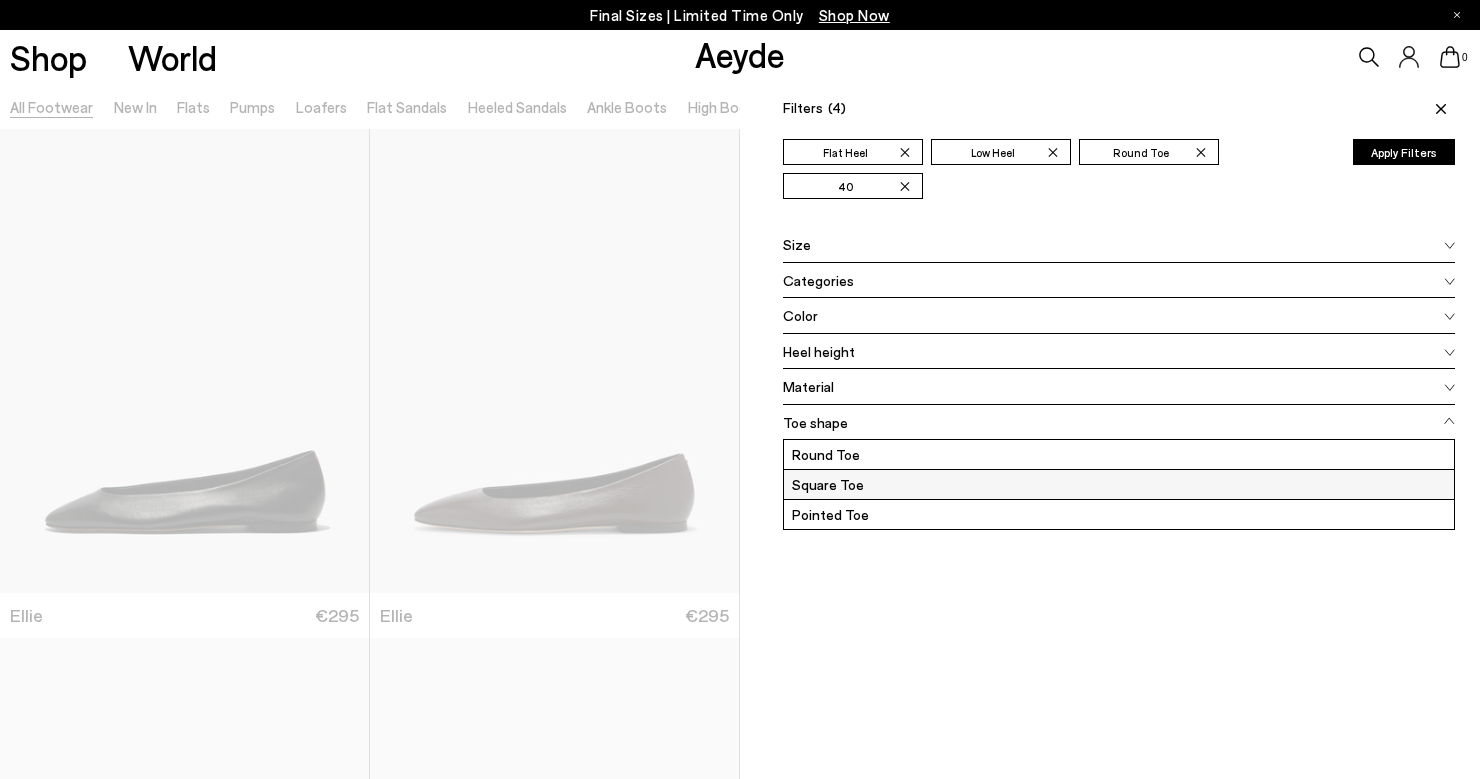 click on "Square Toe" at bounding box center [1119, 484] 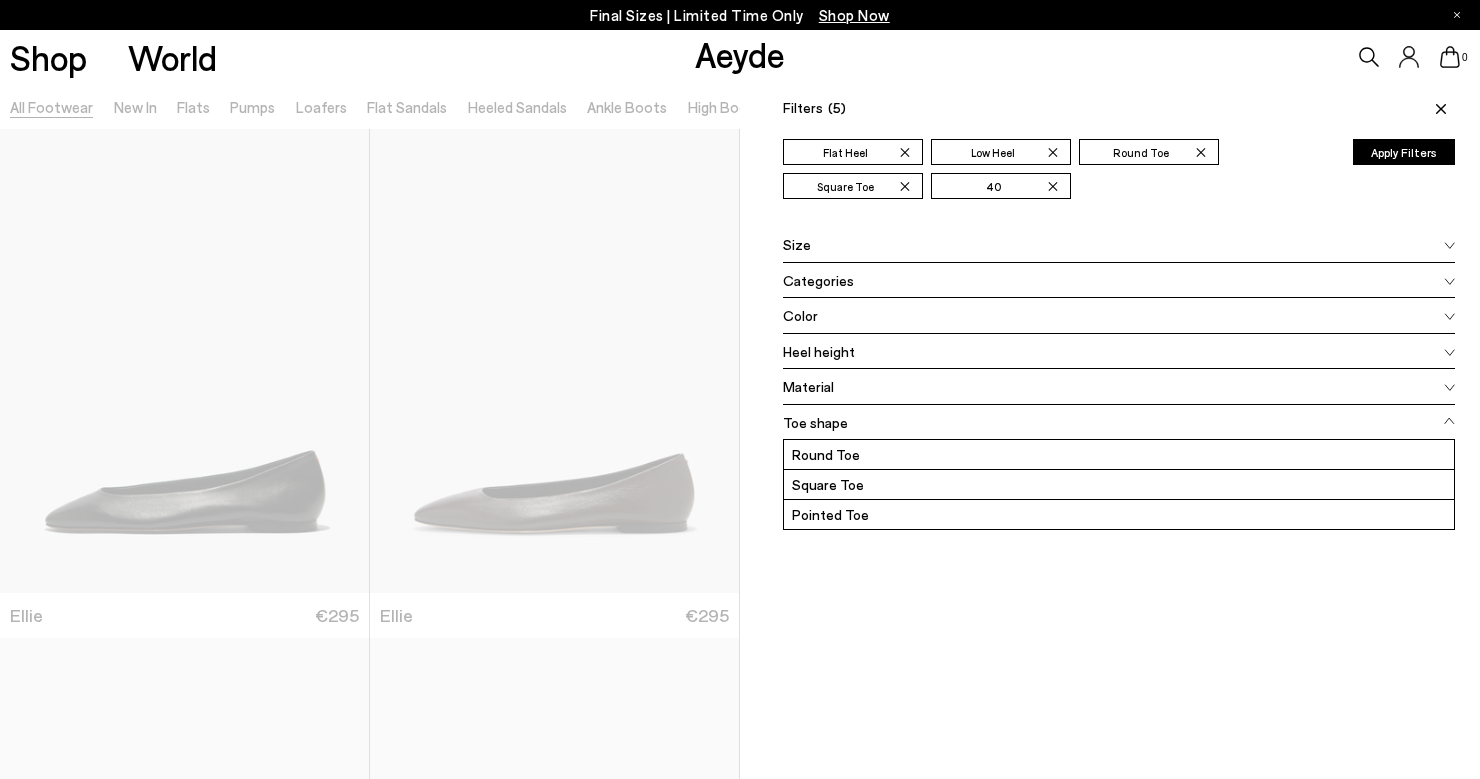 click at bounding box center [1438, 108] 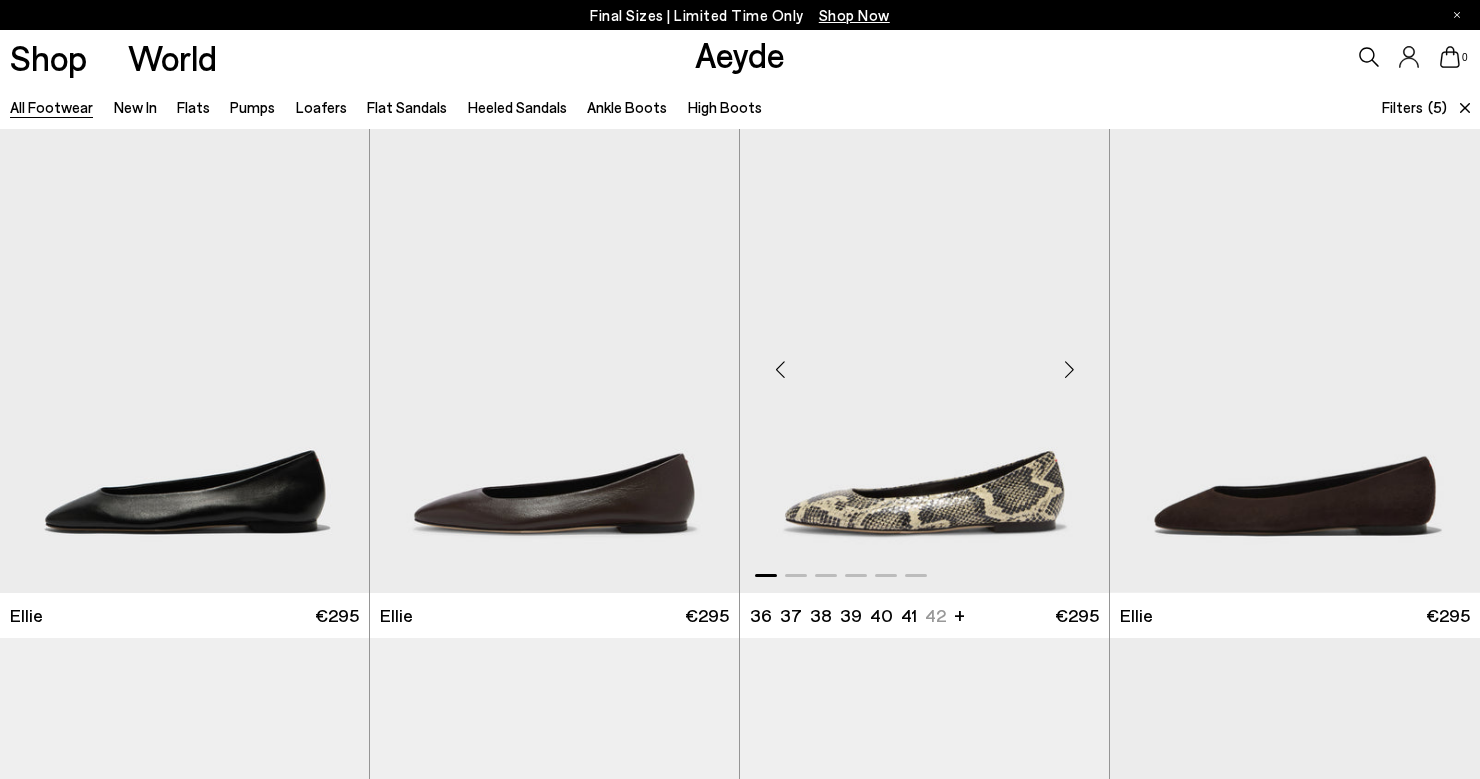 click at bounding box center (1069, 369) 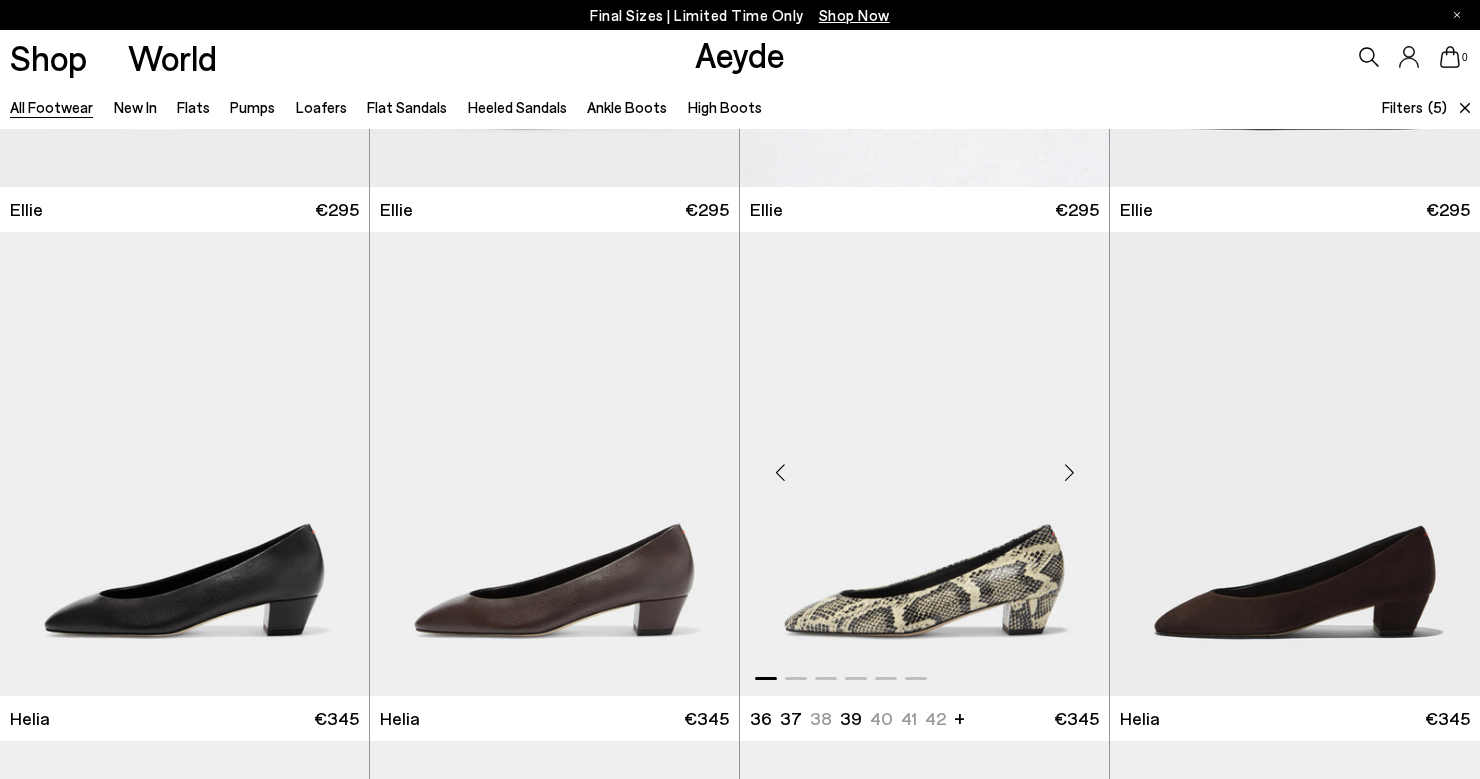 scroll, scrollTop: 405, scrollLeft: 0, axis: vertical 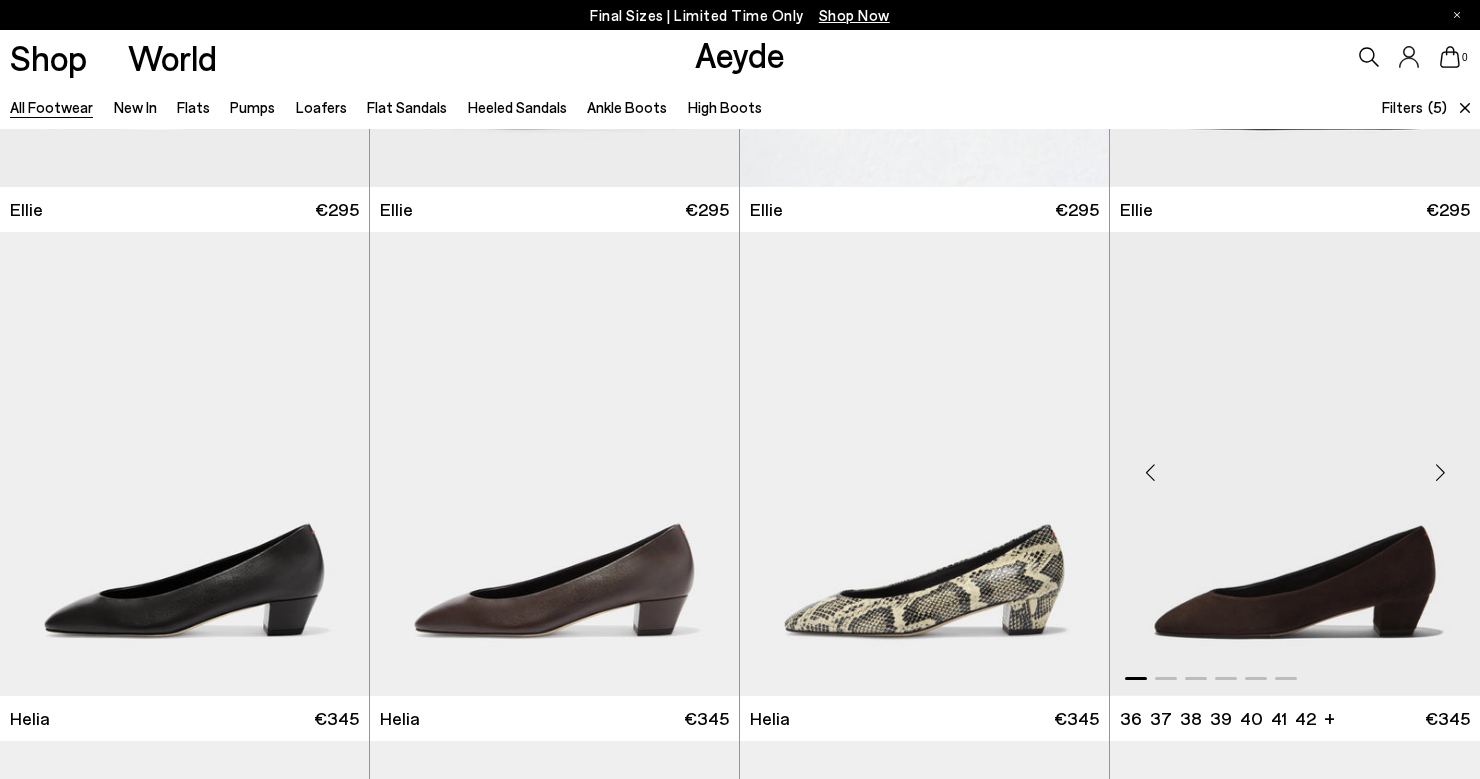 click at bounding box center [1440, 472] 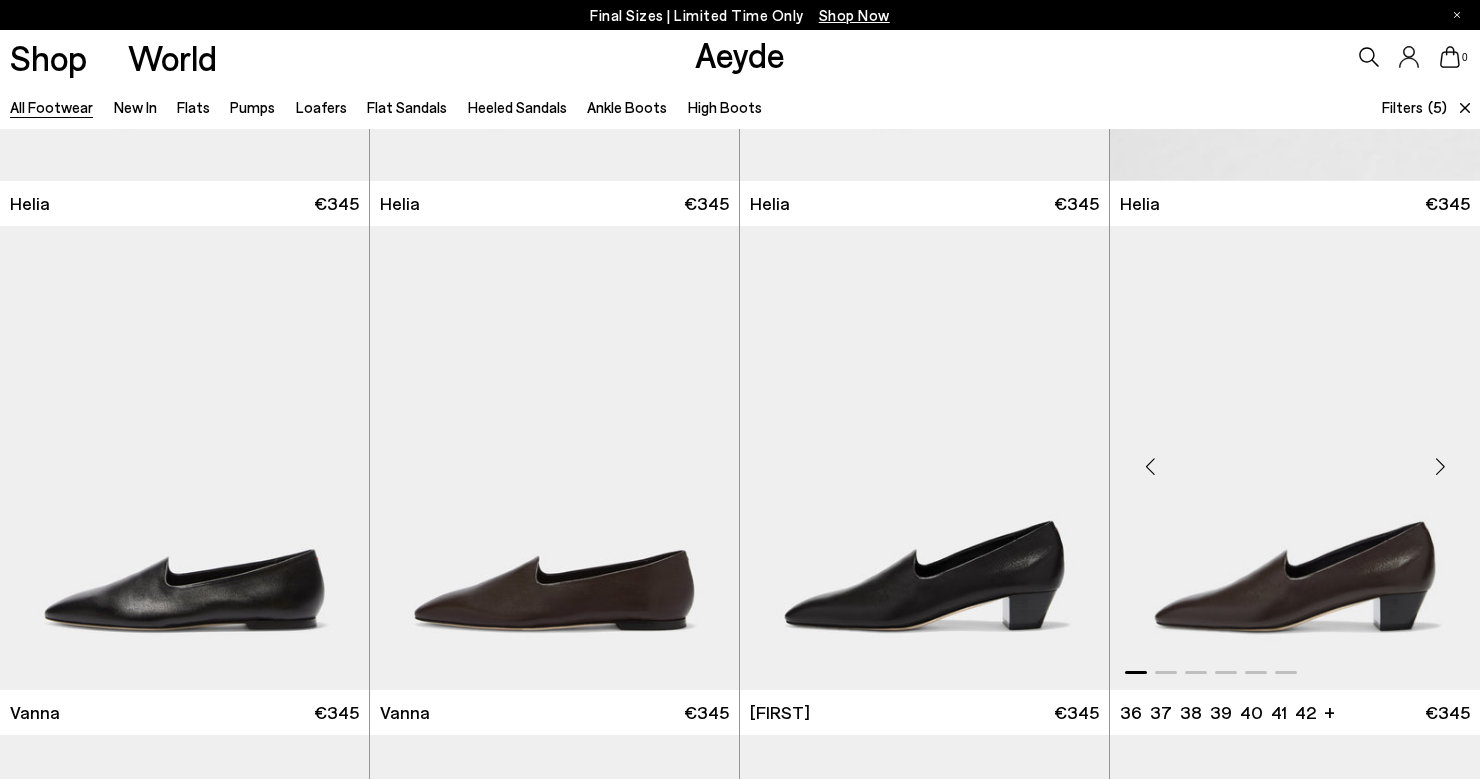 scroll, scrollTop: 922, scrollLeft: 0, axis: vertical 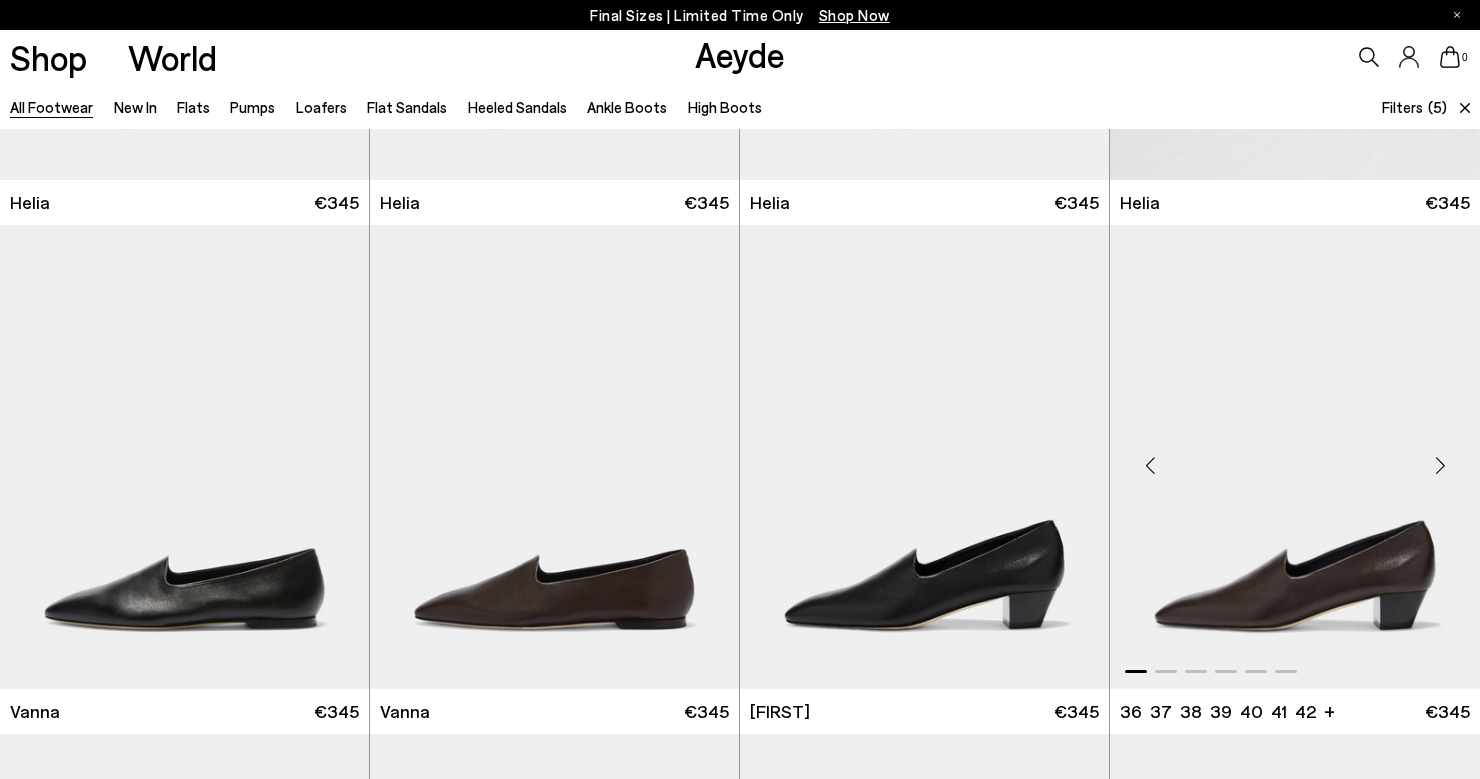 click at bounding box center (1440, 465) 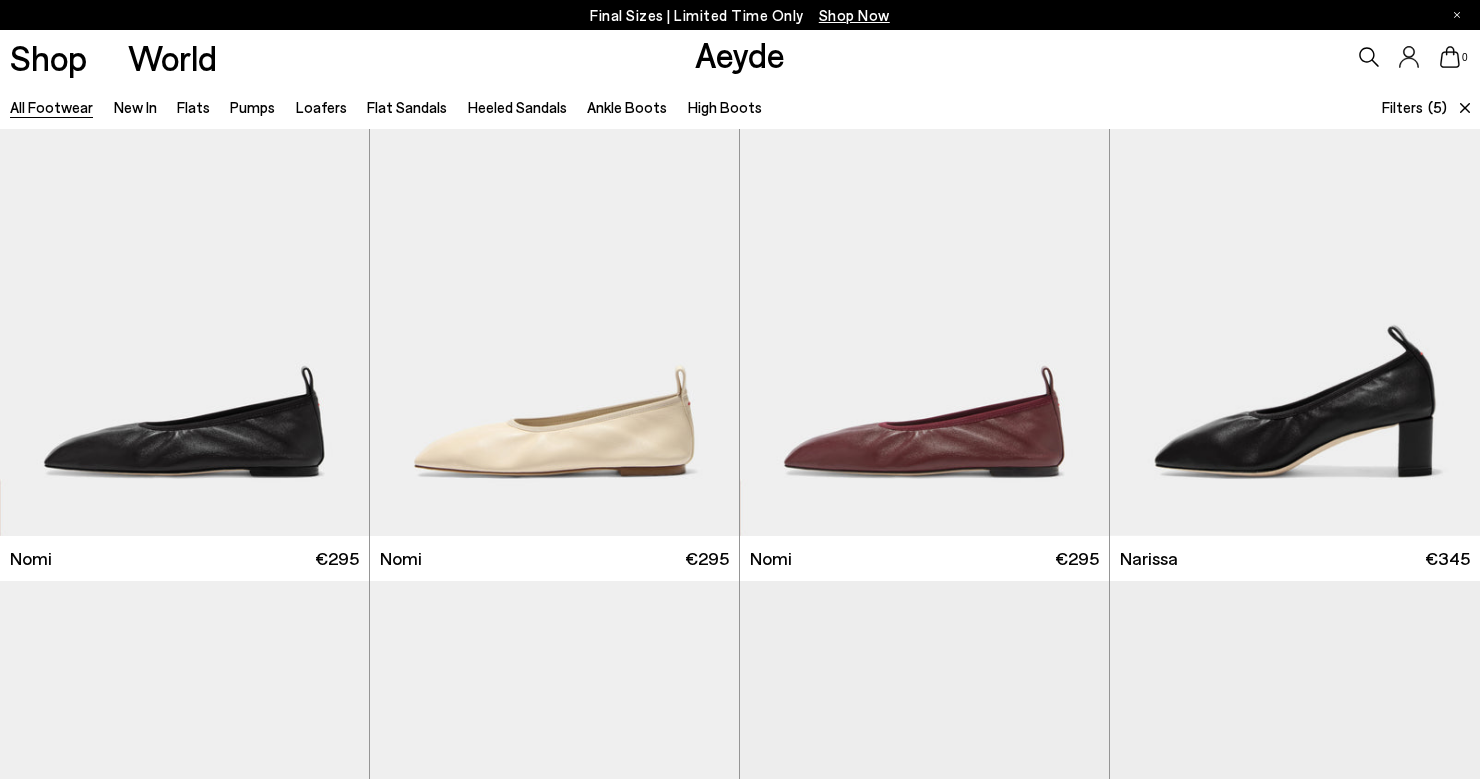 scroll, scrollTop: 1590, scrollLeft: 0, axis: vertical 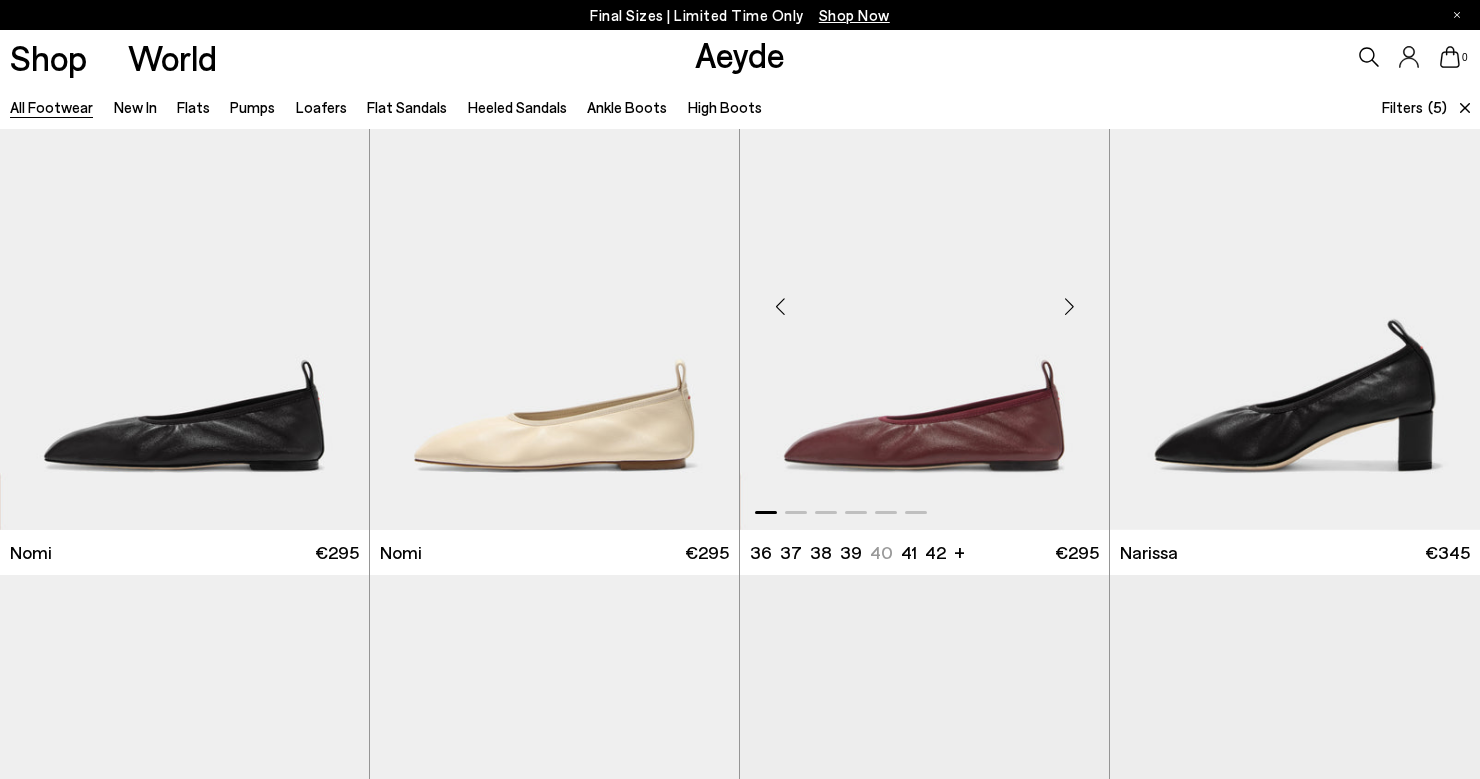 click at bounding box center [1069, 306] 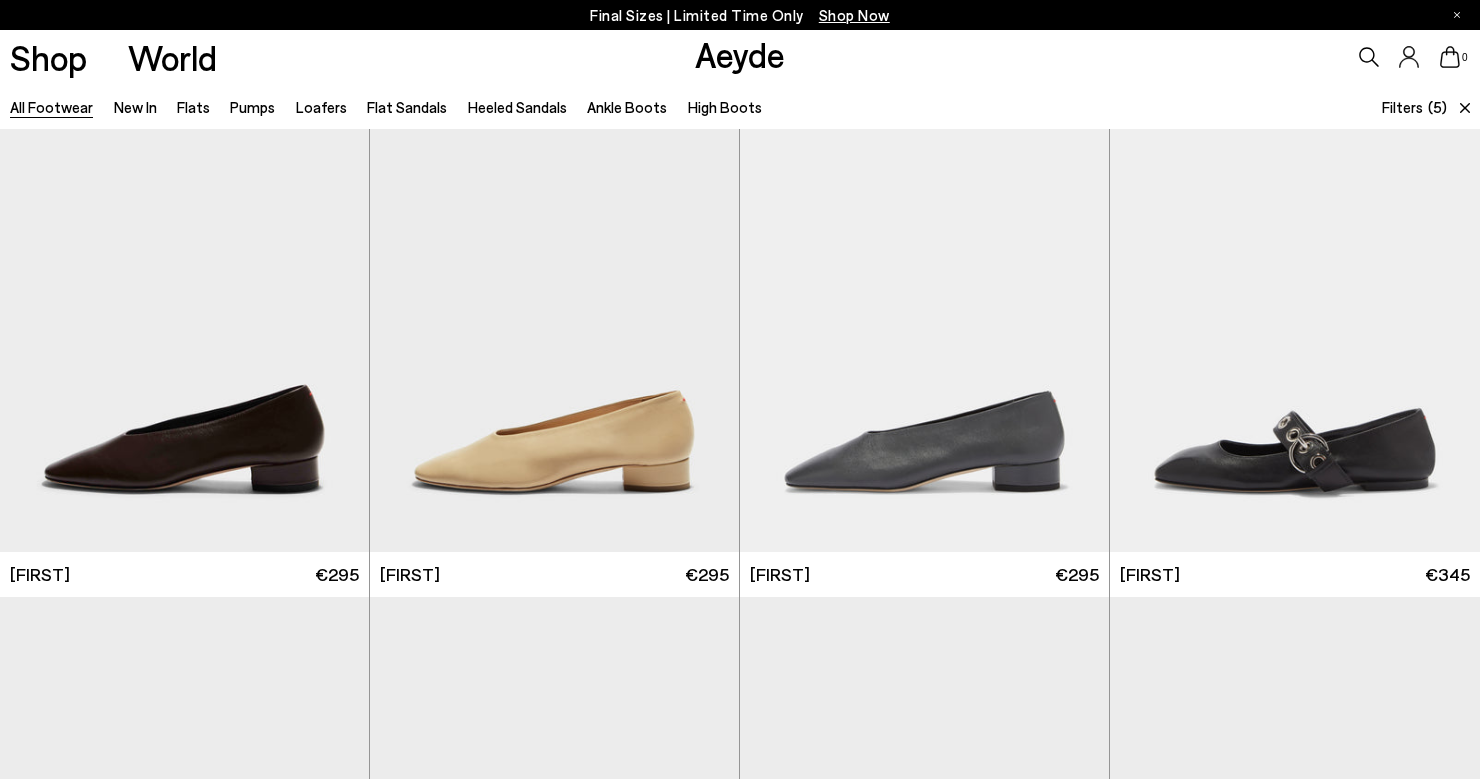 scroll, scrollTop: 2592, scrollLeft: 0, axis: vertical 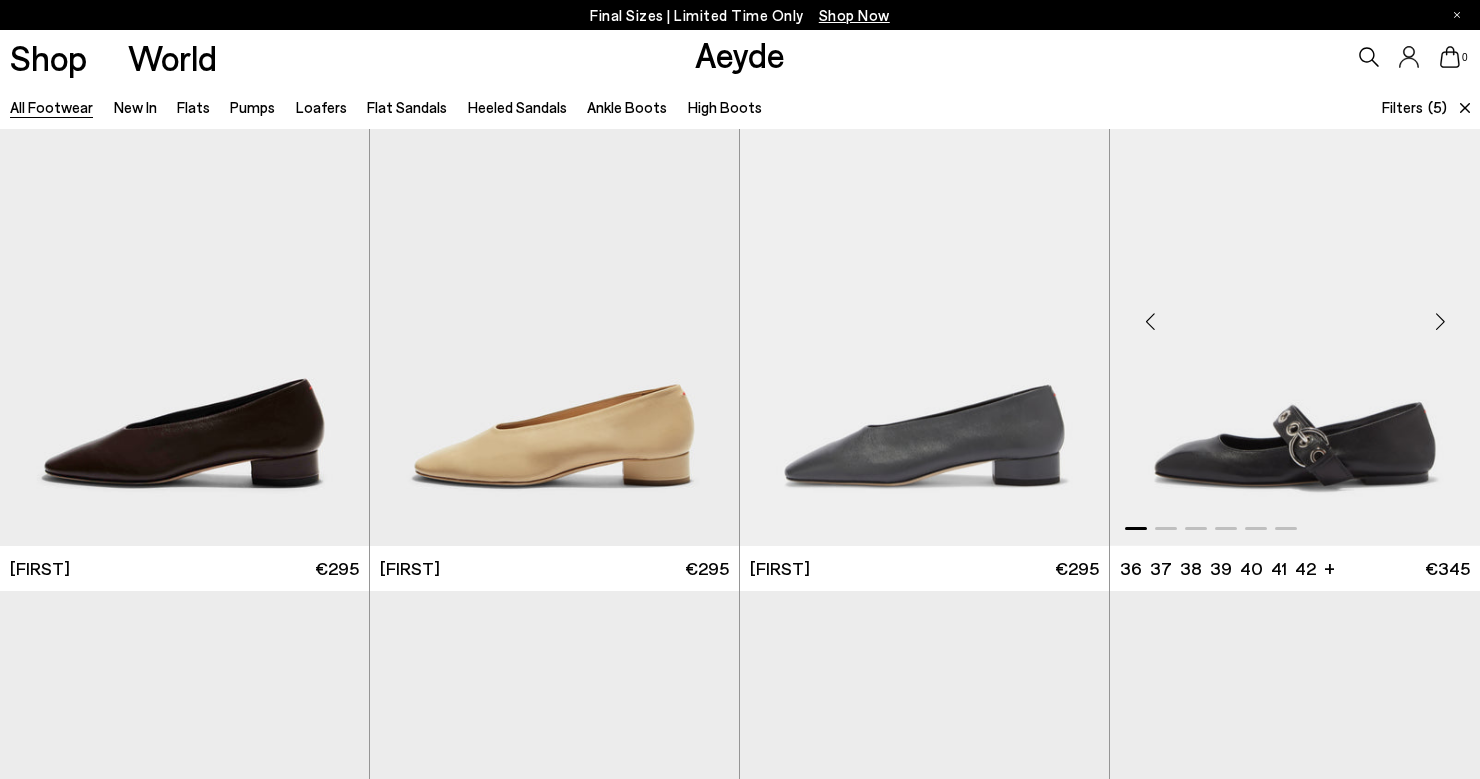 click at bounding box center [1440, 322] 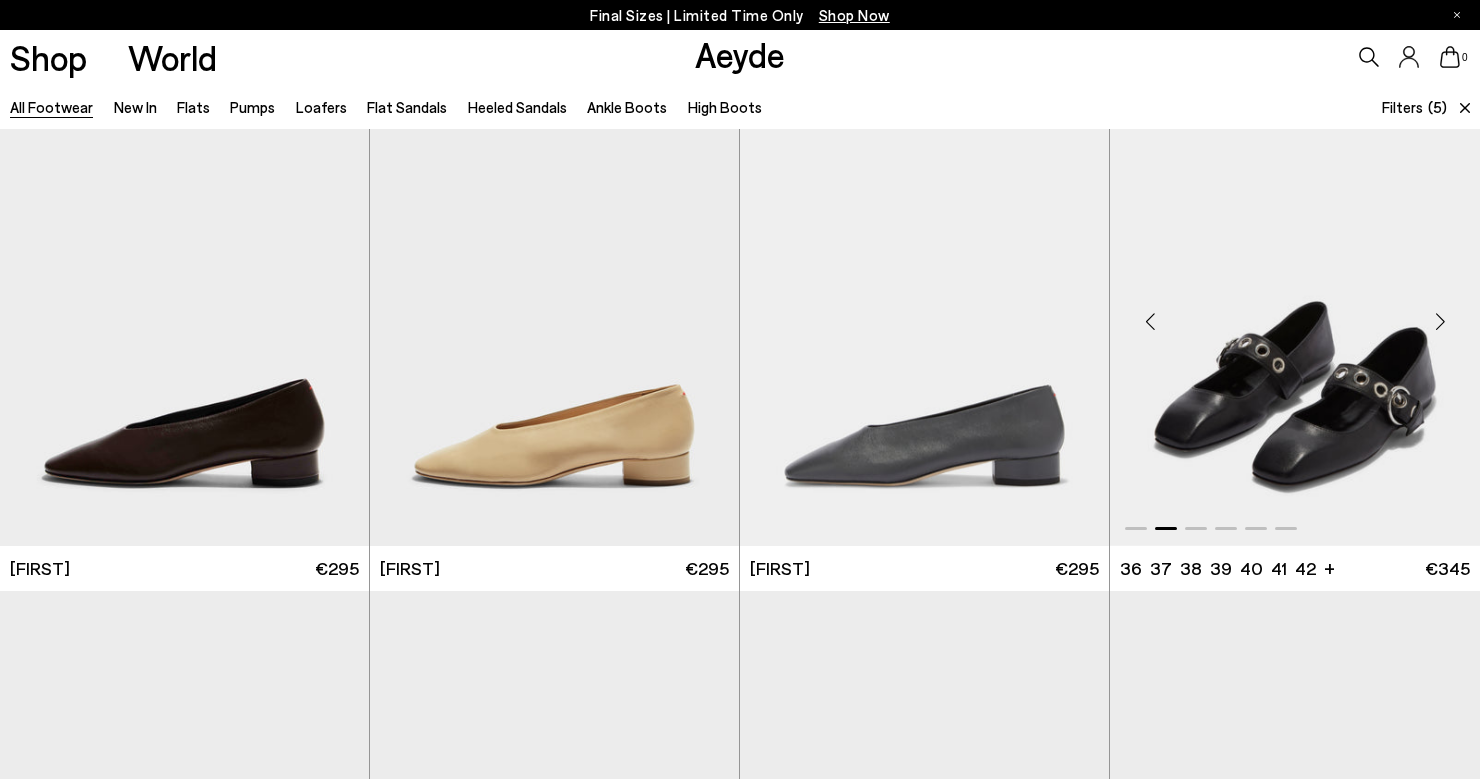 click at bounding box center (1440, 322) 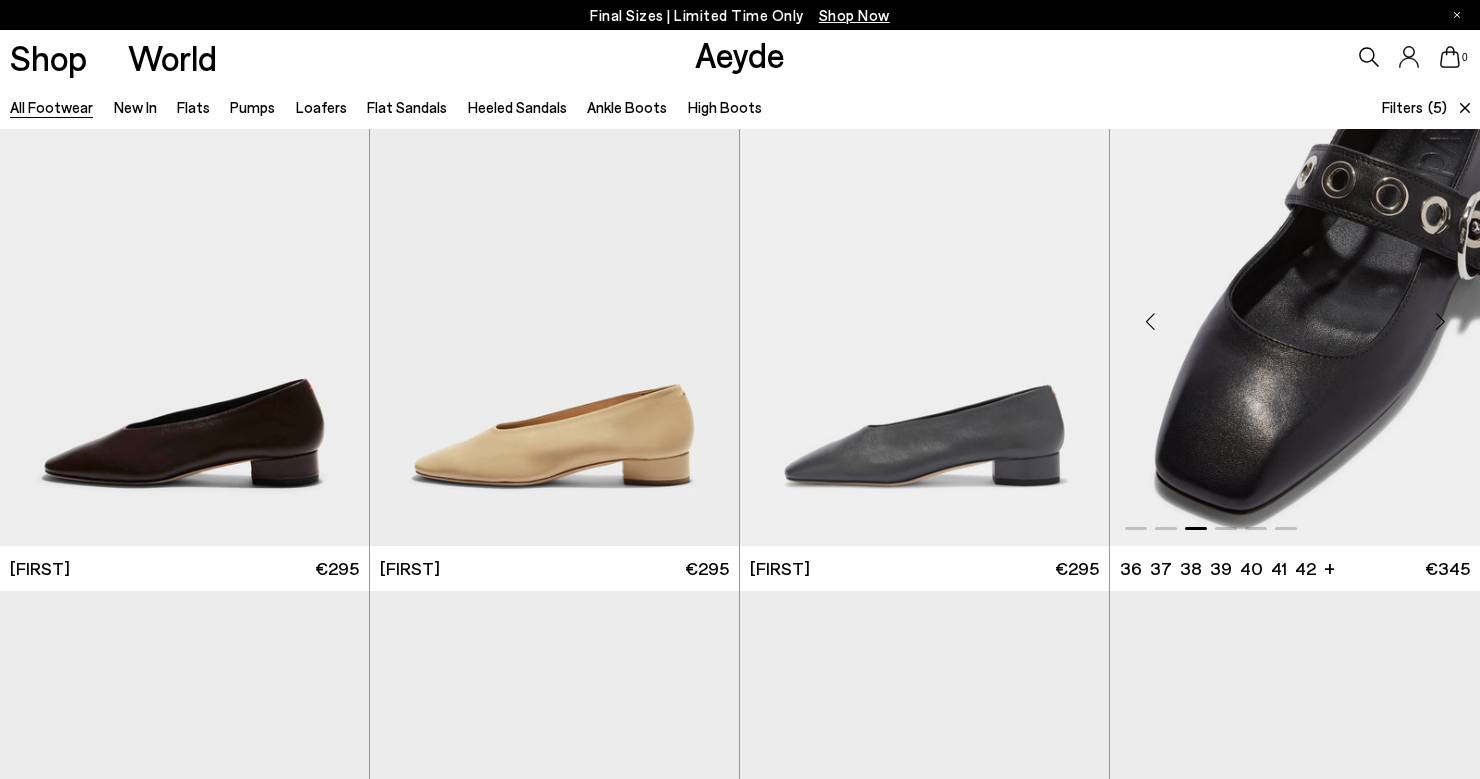 click at bounding box center (1440, 322) 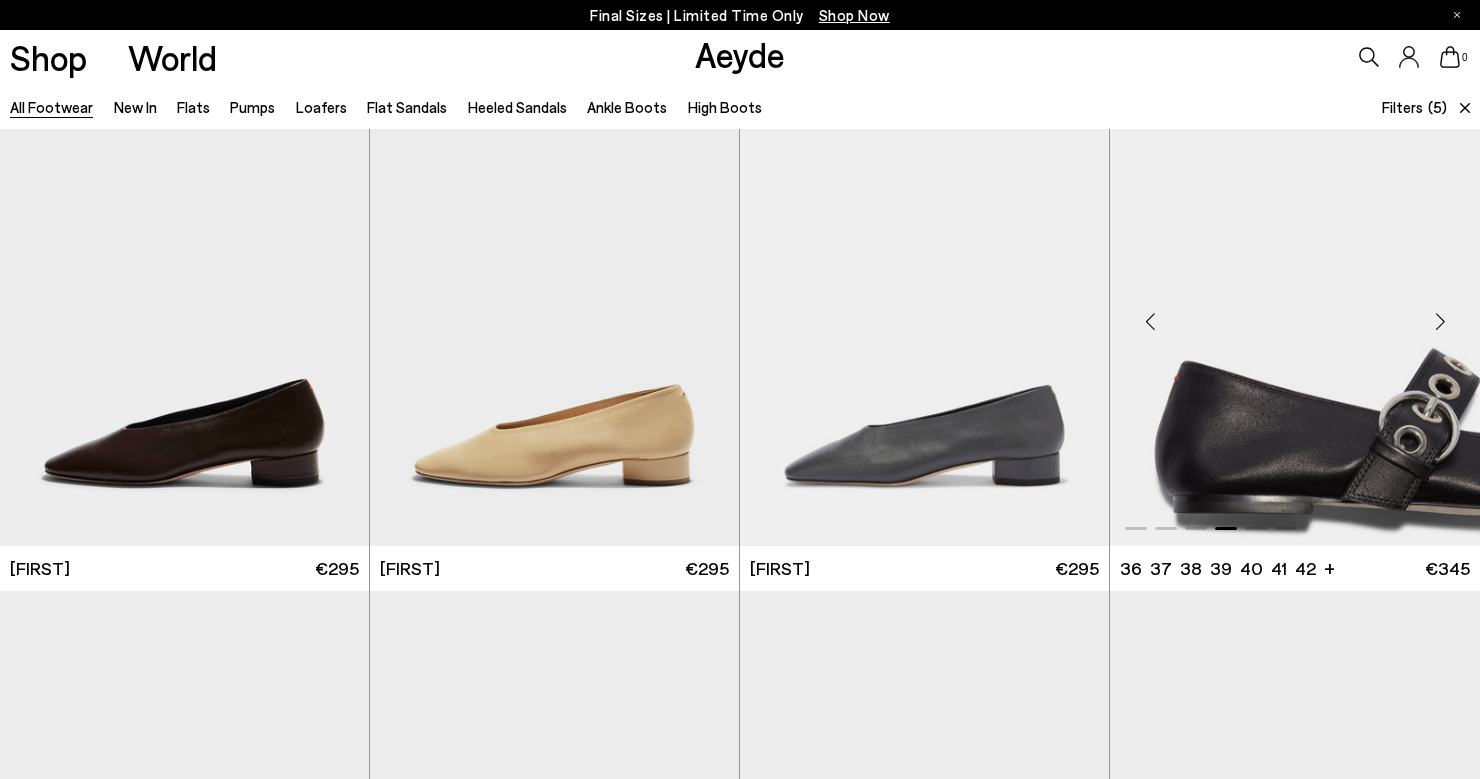 click at bounding box center (1440, 322) 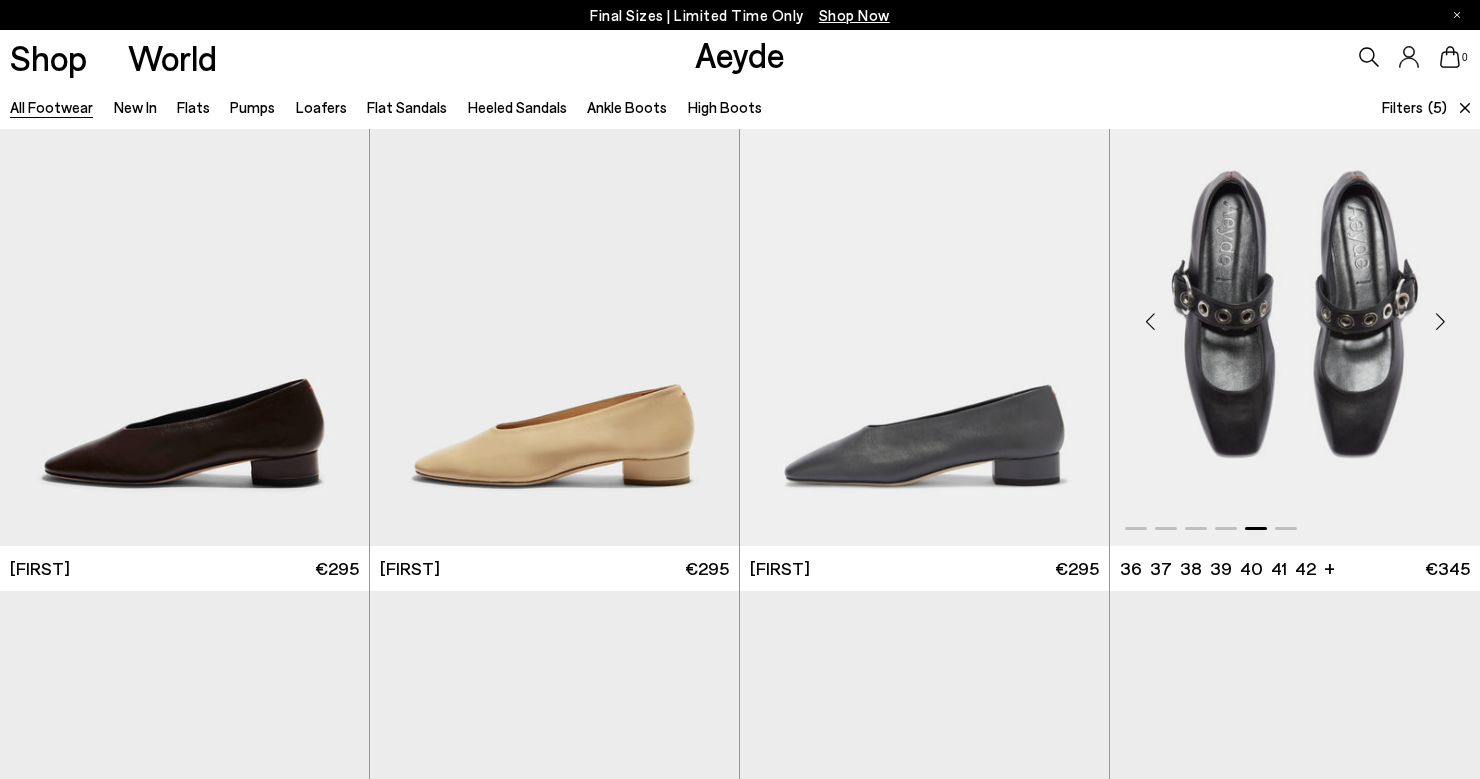 click at bounding box center [1440, 322] 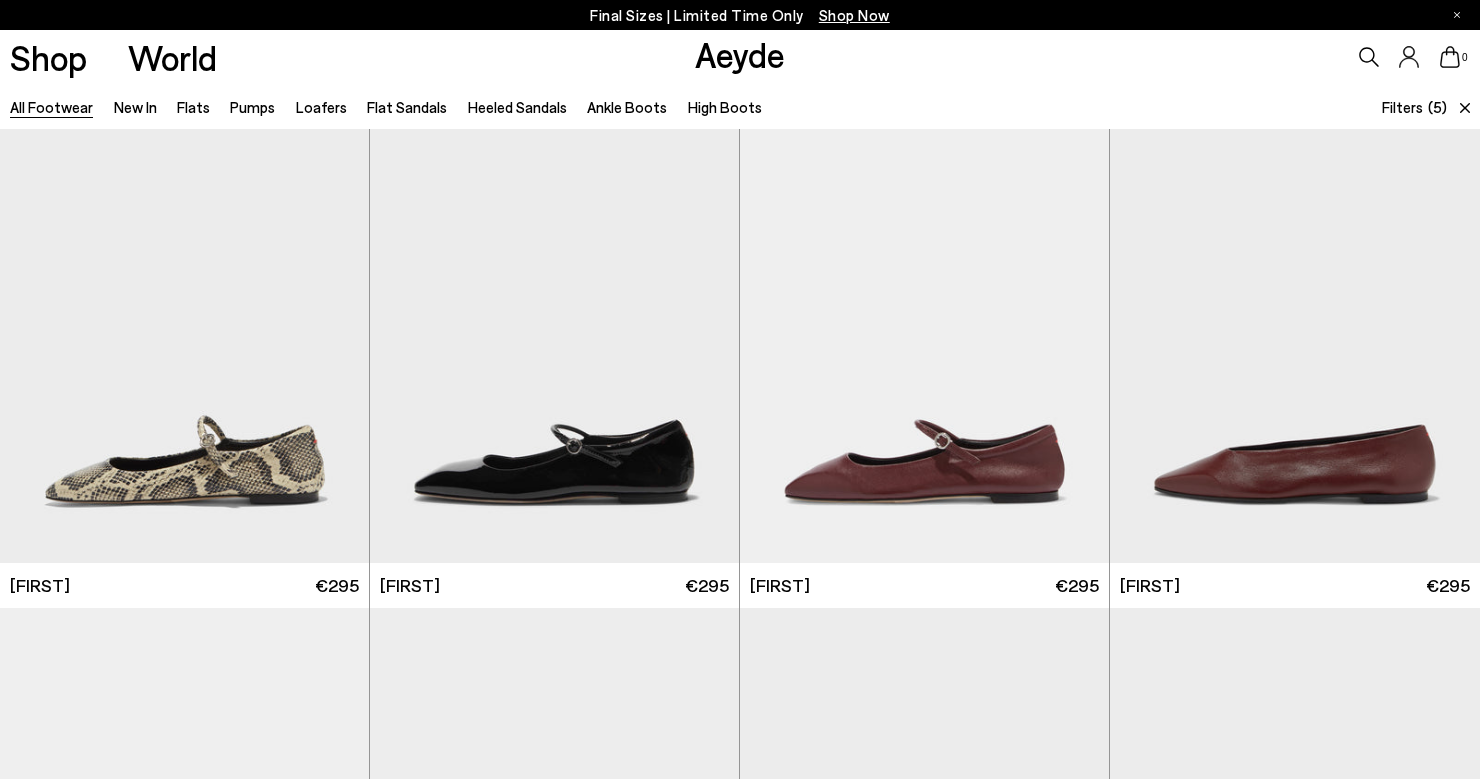 scroll, scrollTop: 3622, scrollLeft: 0, axis: vertical 